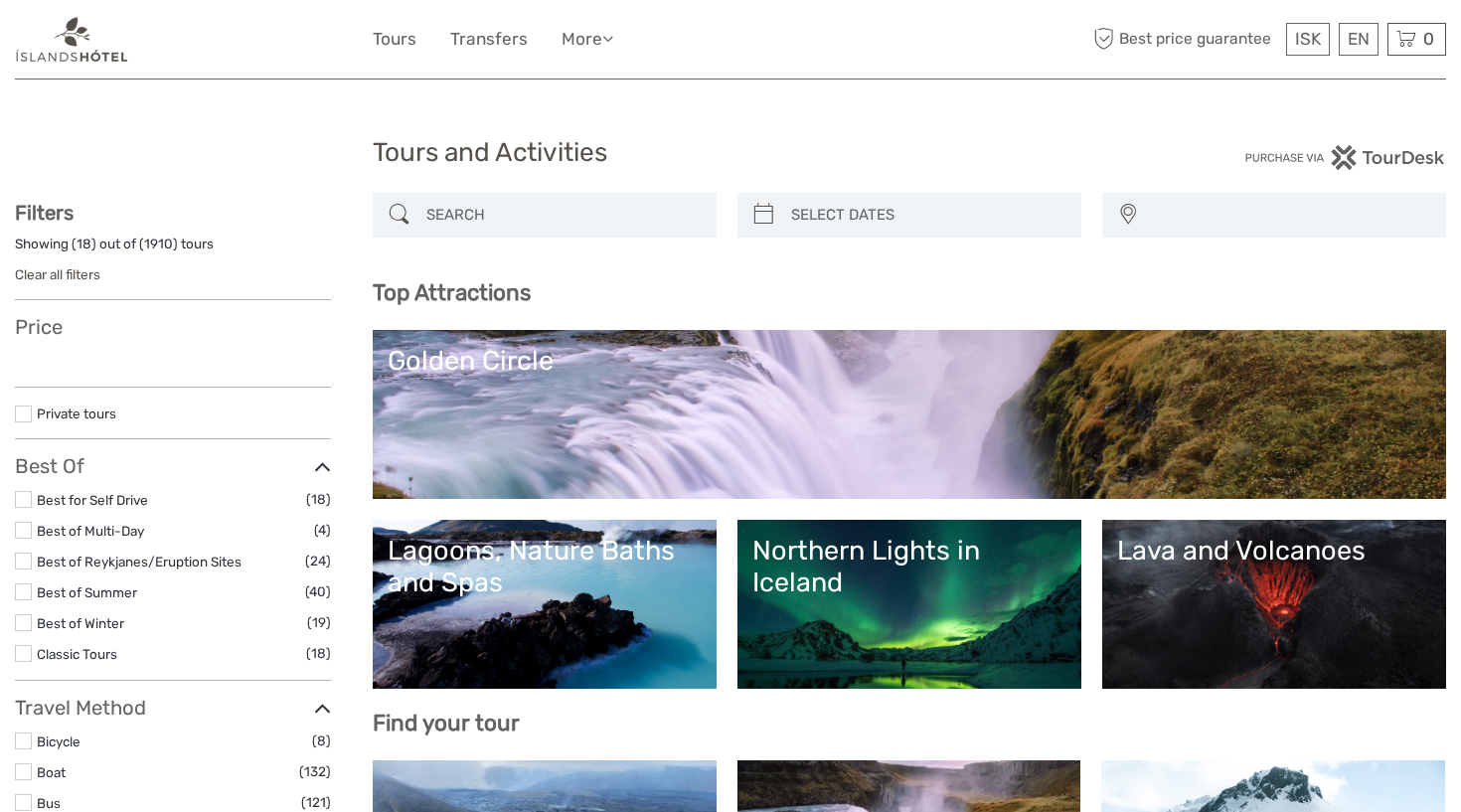 select 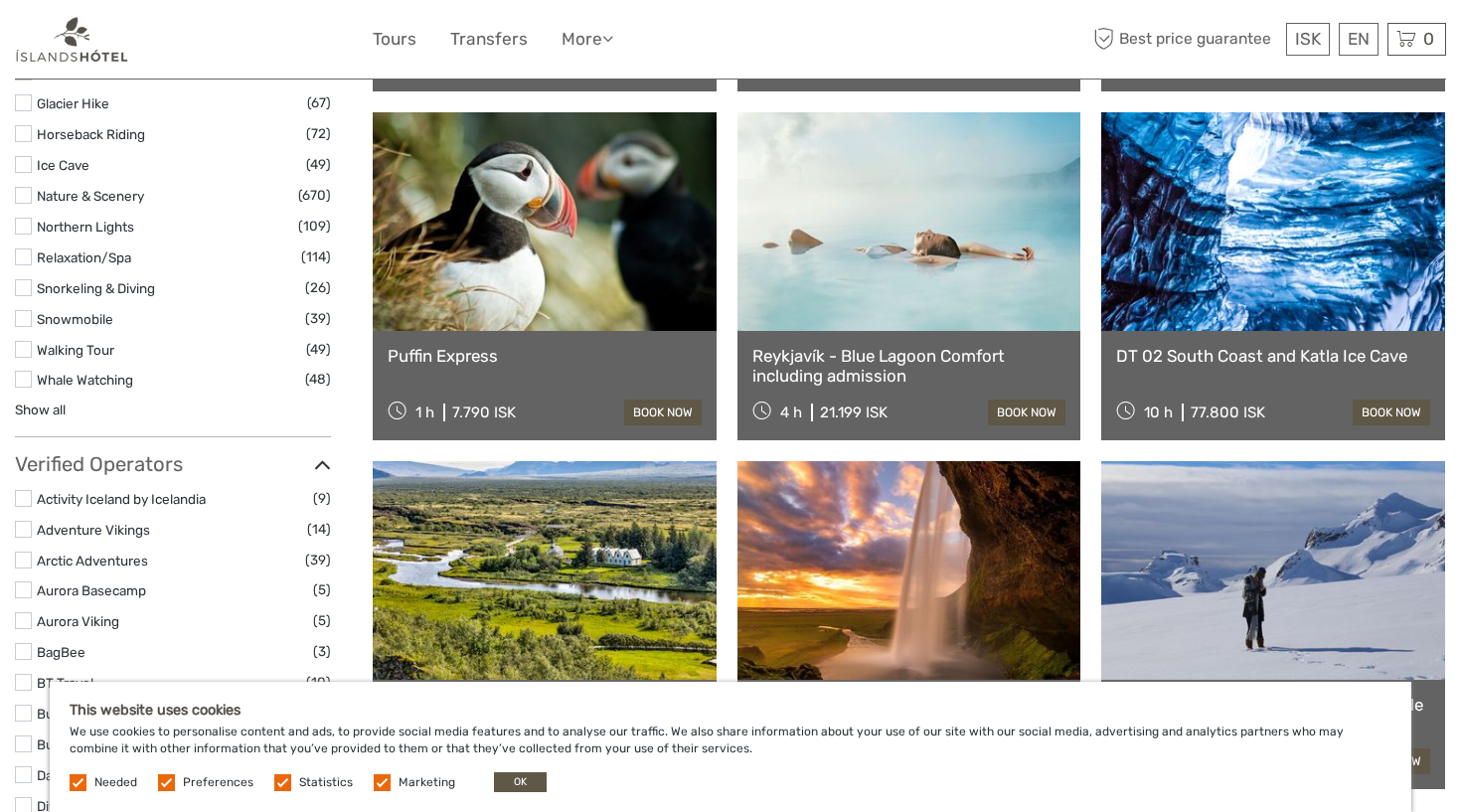 scroll, scrollTop: 1980, scrollLeft: 0, axis: vertical 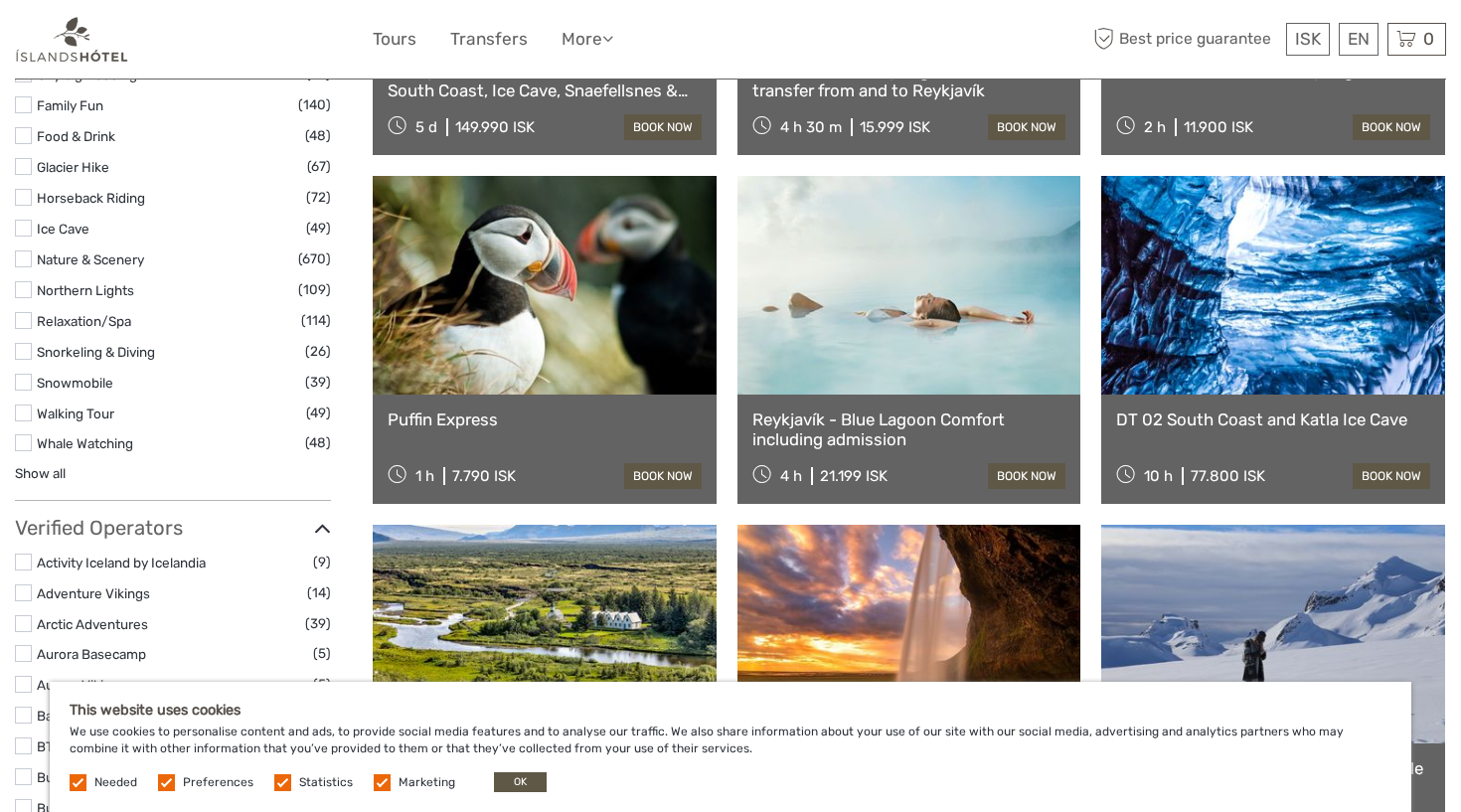 click at bounding box center (382, 782) 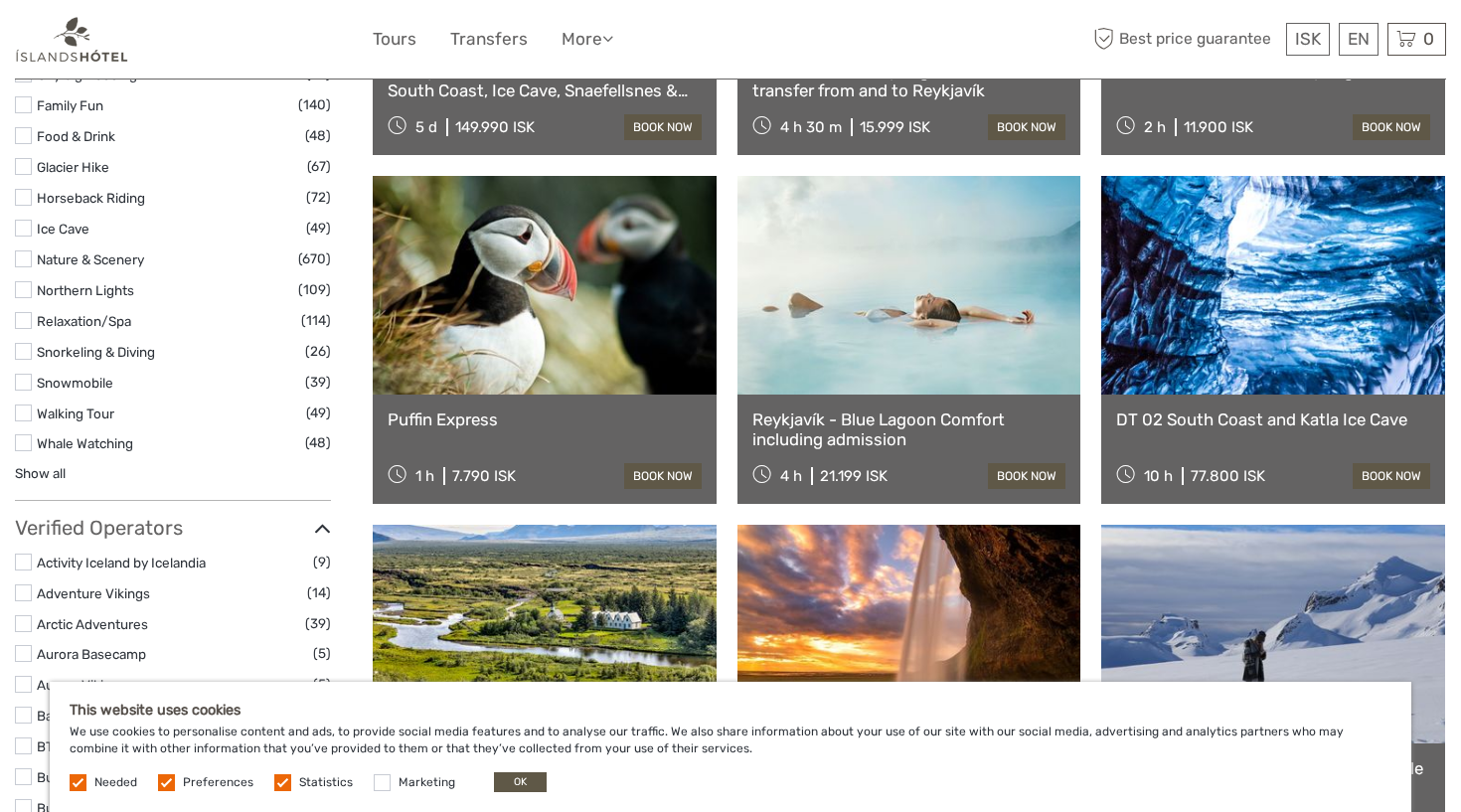 click at bounding box center (282, 782) 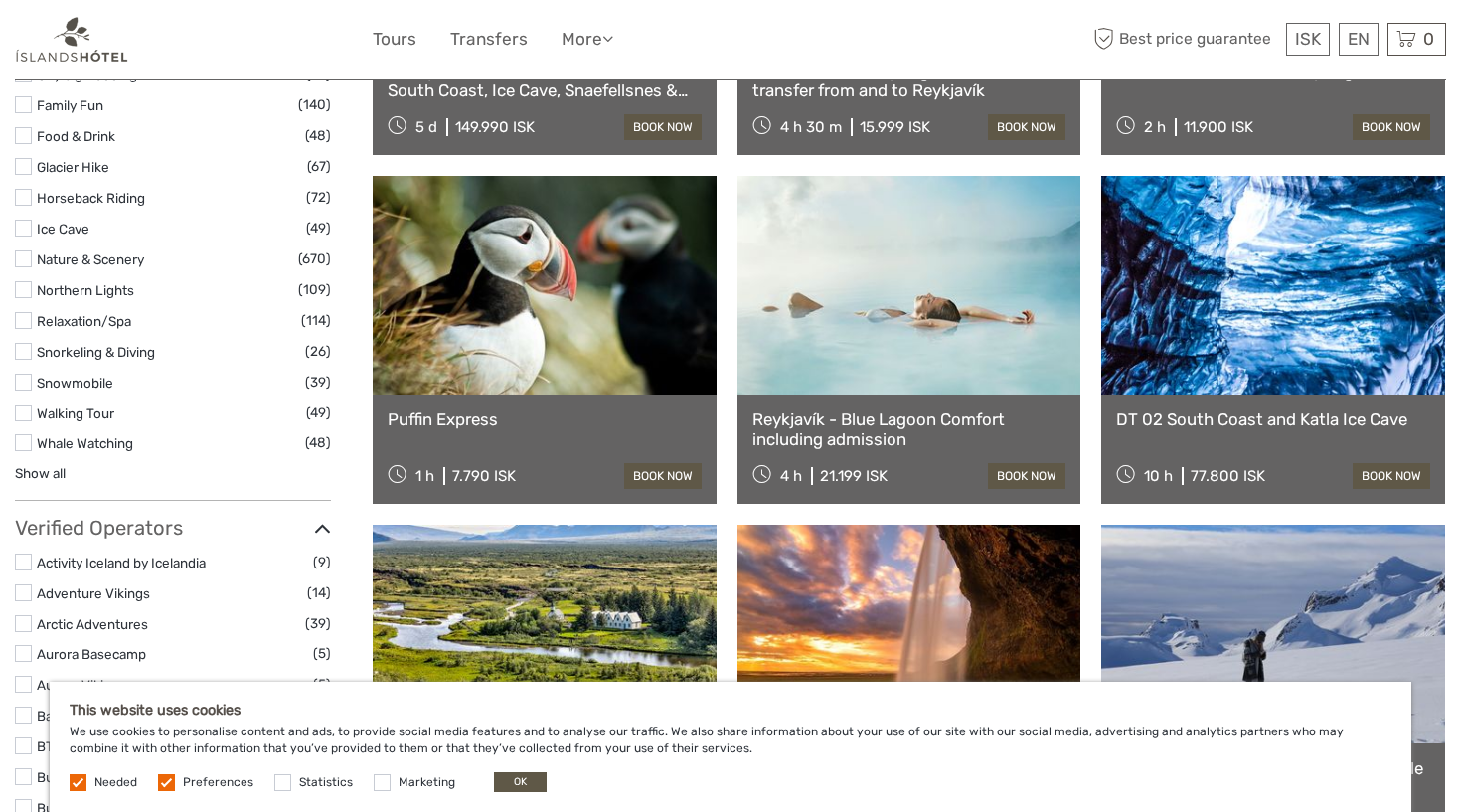 click at bounding box center (166, 782) 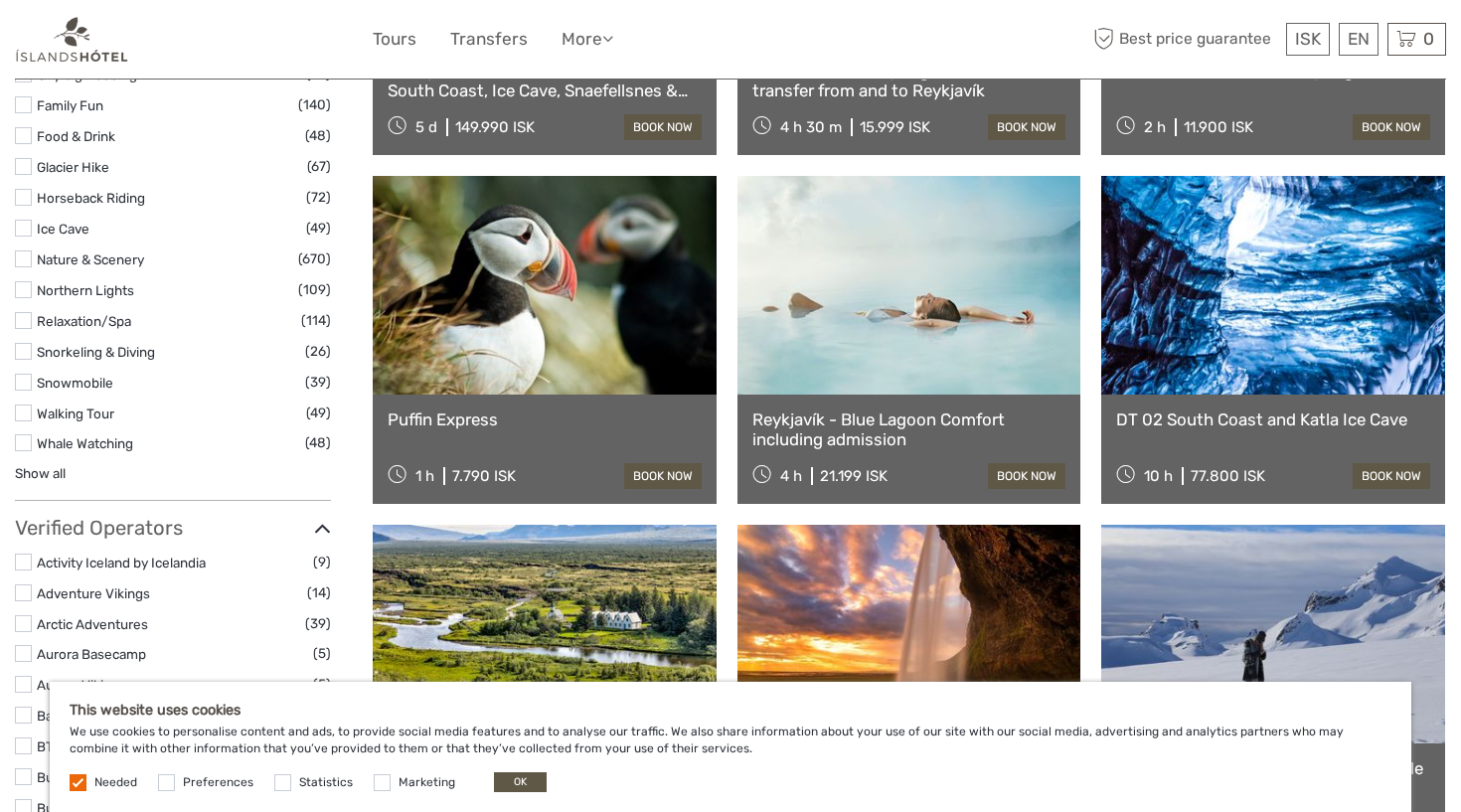 click on "OK" at bounding box center (520, 782) 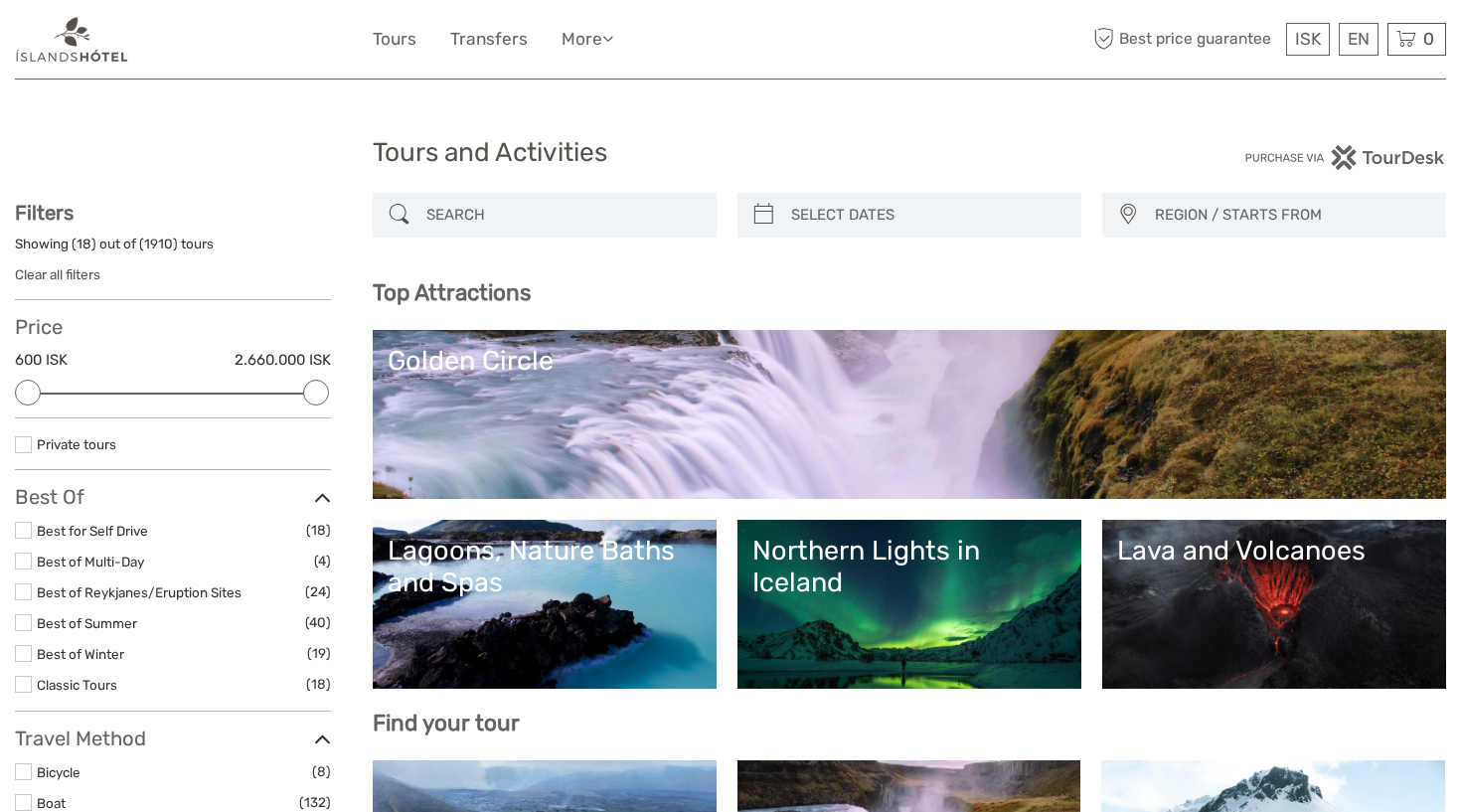 scroll, scrollTop: 0, scrollLeft: 0, axis: both 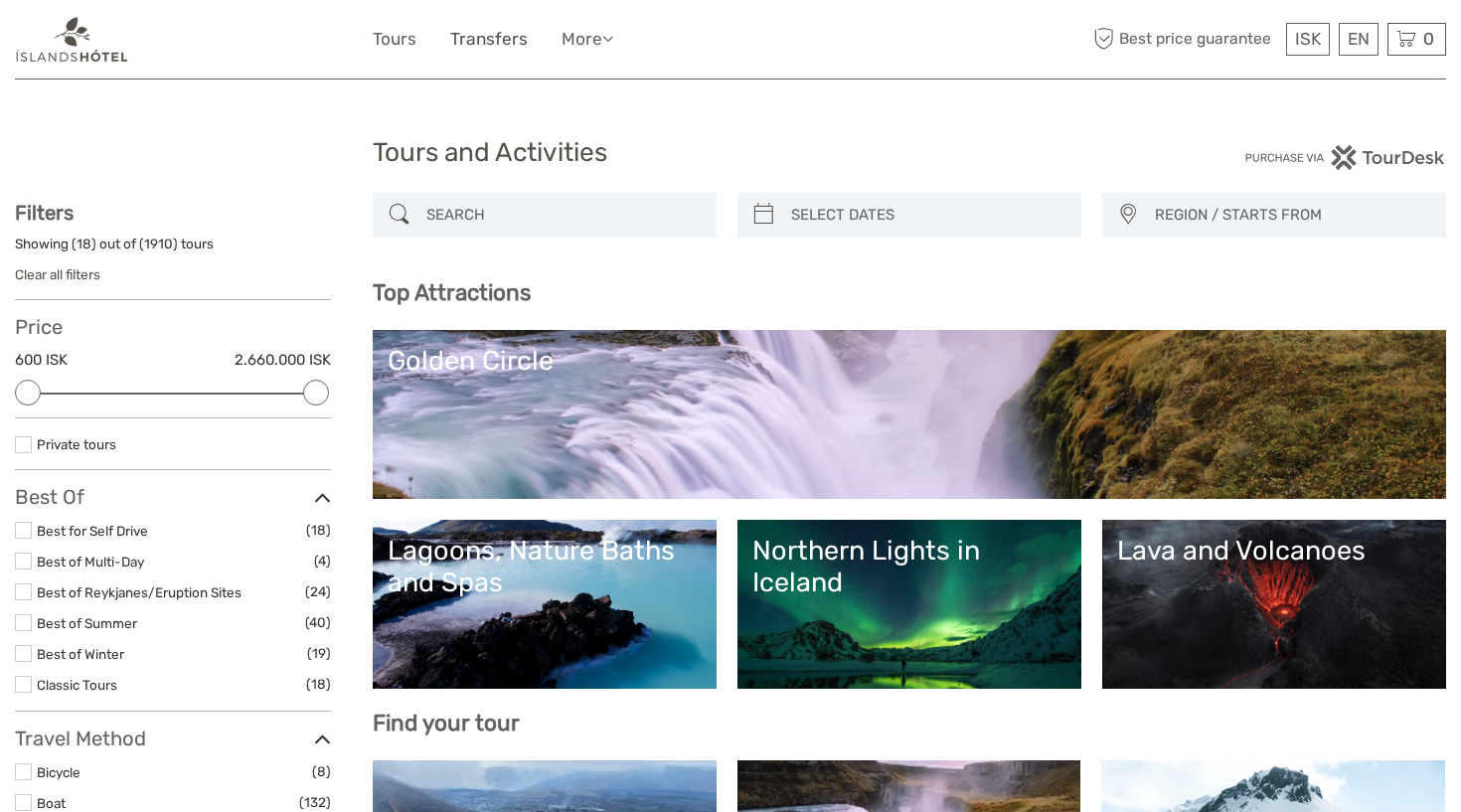 click on "Transfers" at bounding box center (489, 39) 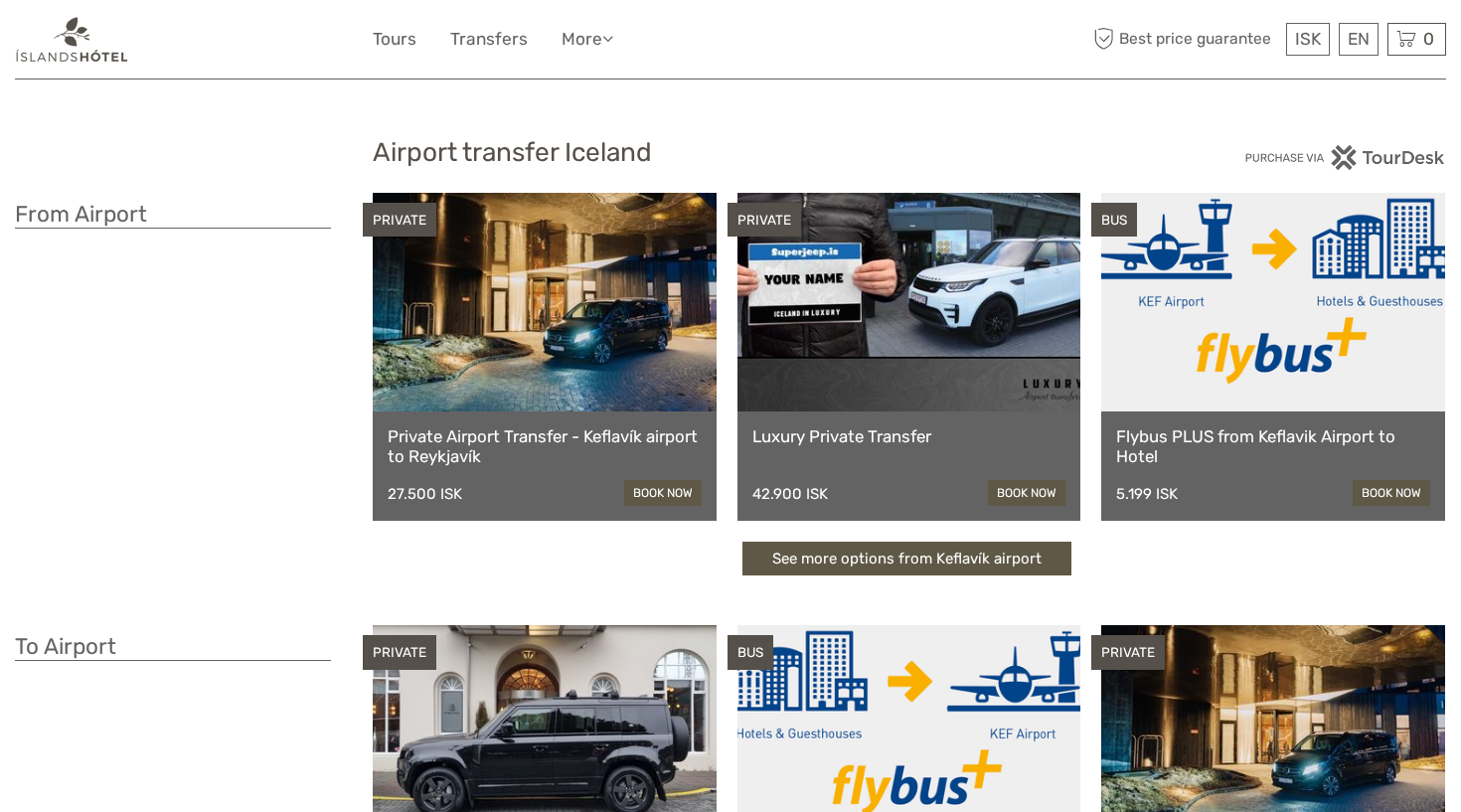scroll, scrollTop: 0, scrollLeft: 0, axis: both 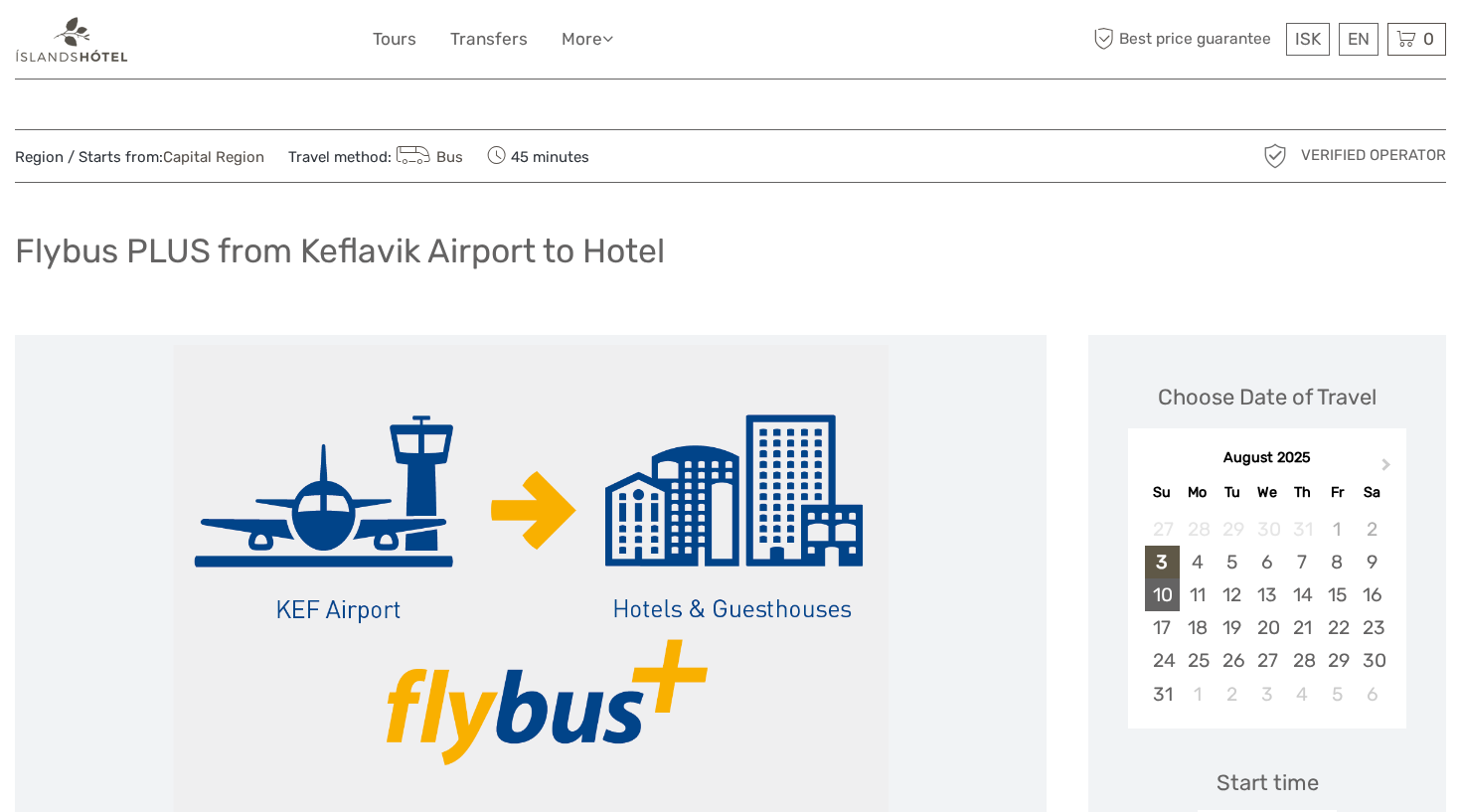 click on "10" at bounding box center [1162, 594] 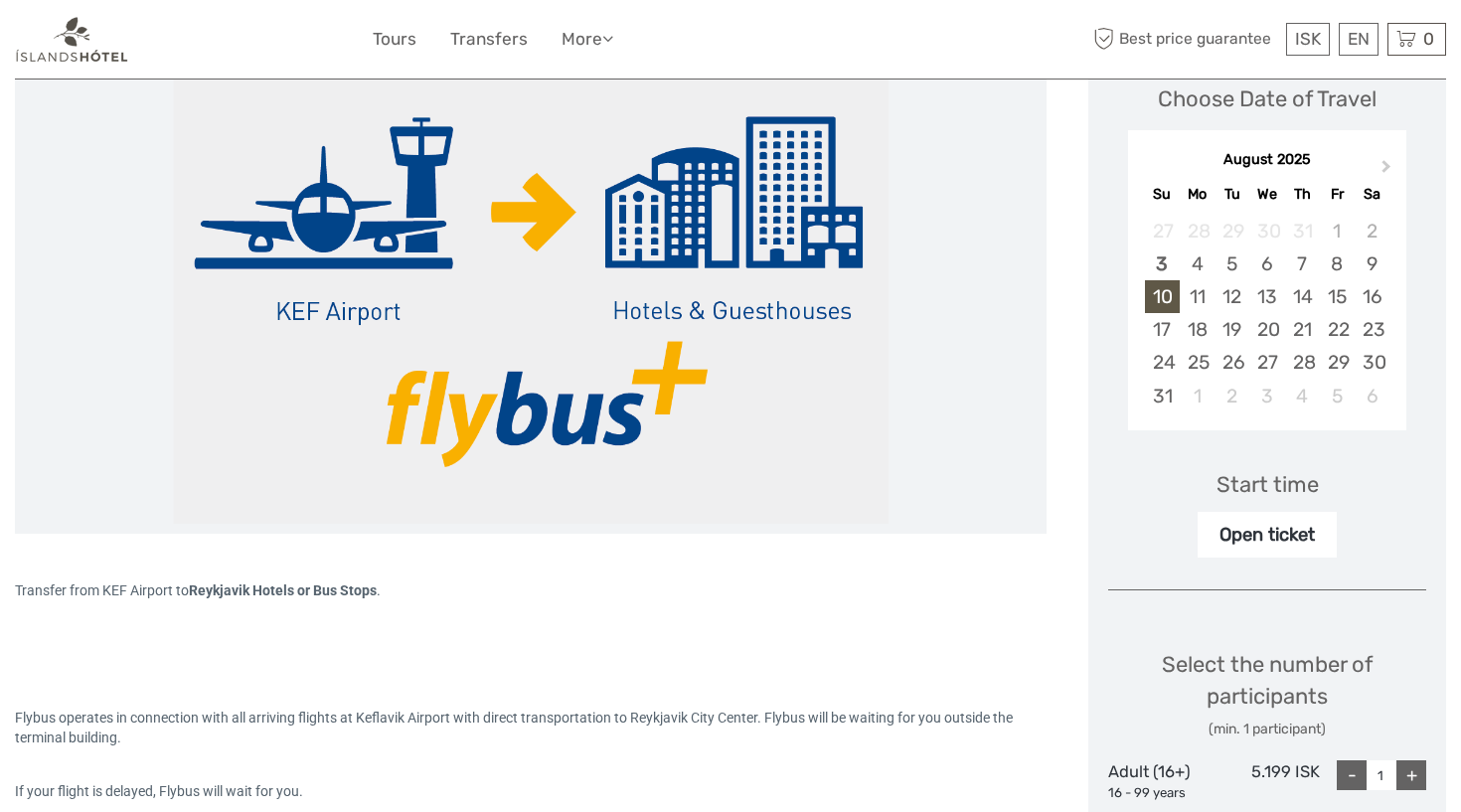 scroll, scrollTop: 301, scrollLeft: 0, axis: vertical 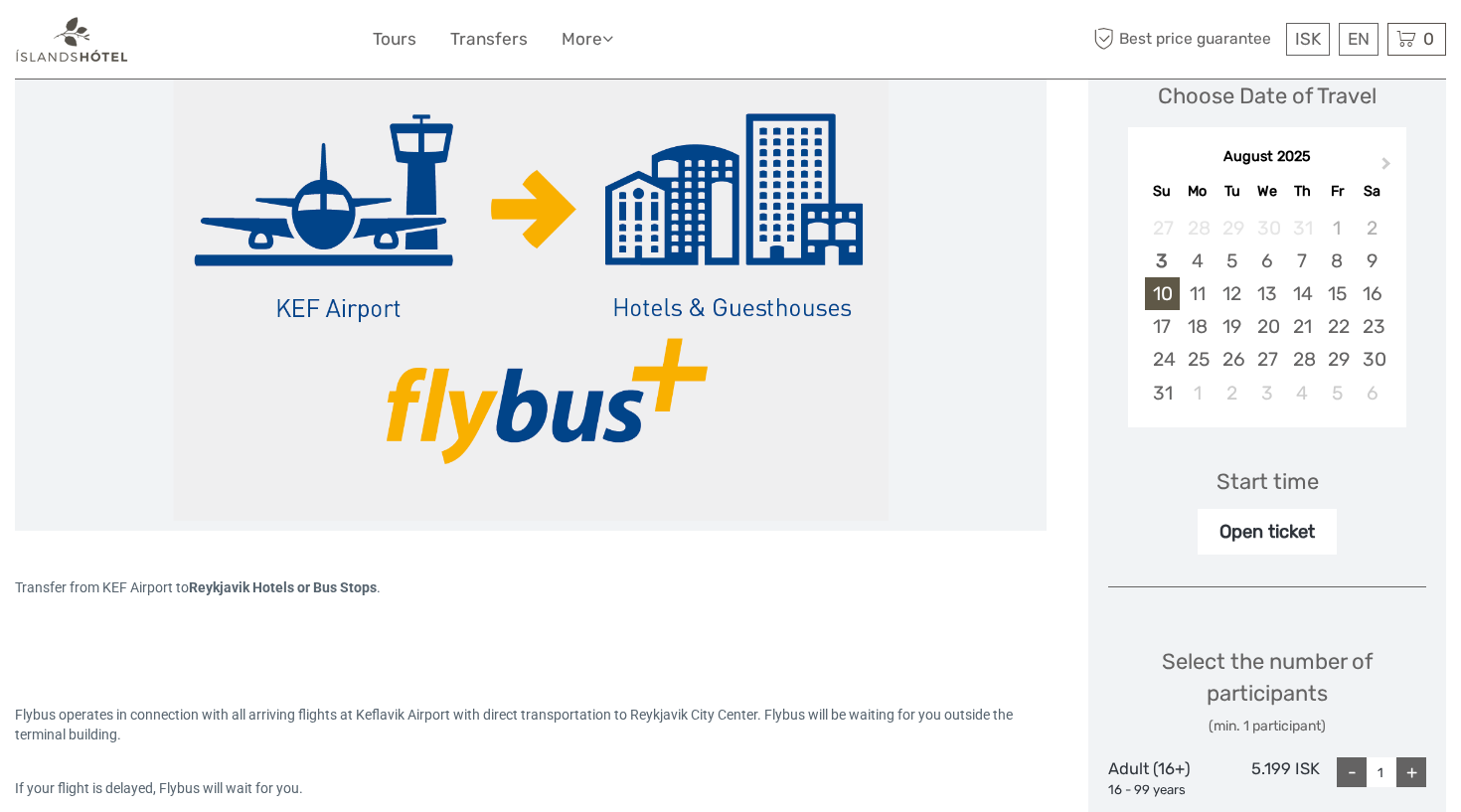 click on "Start time" at bounding box center [1267, 481] 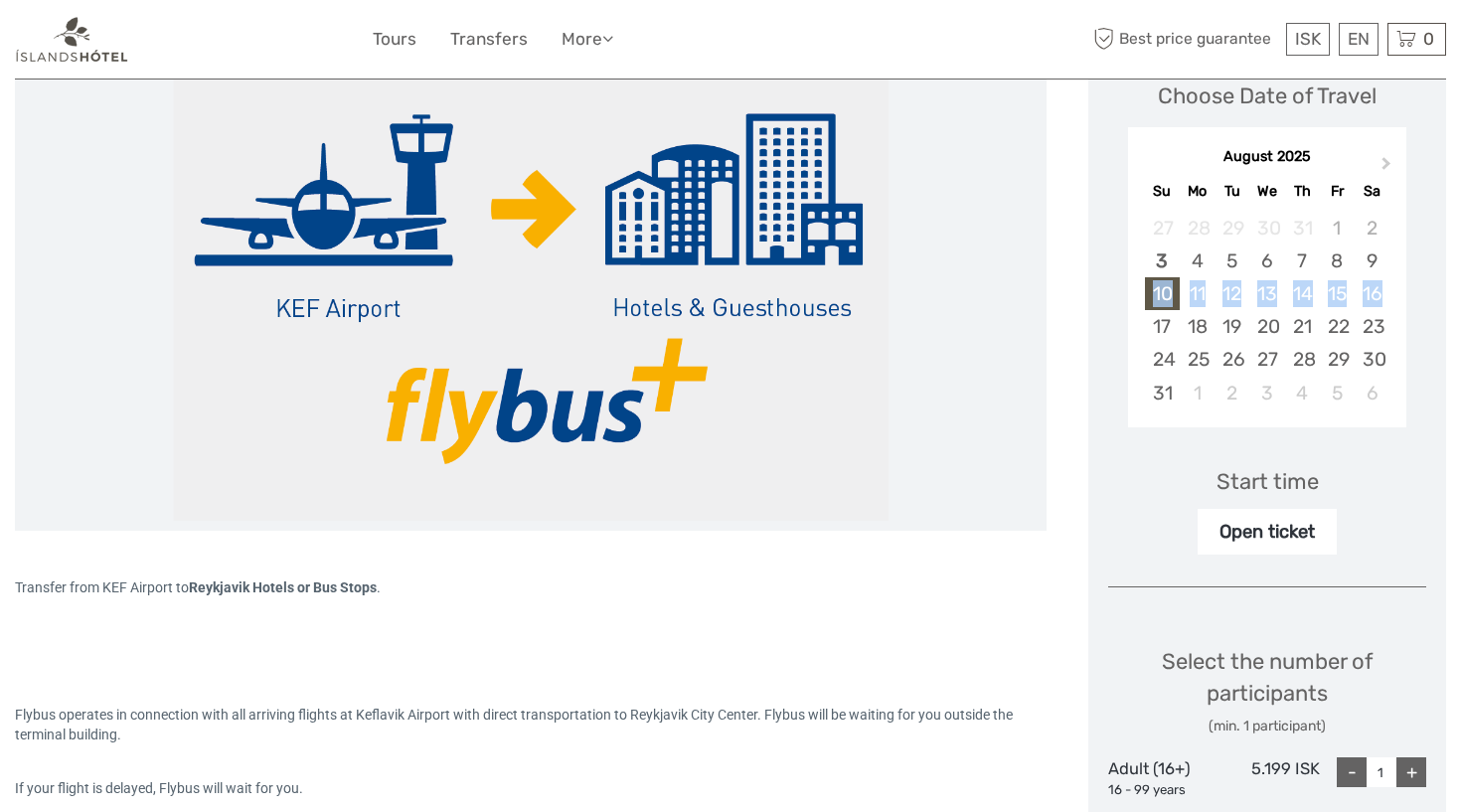 click on "10" at bounding box center [1162, 293] 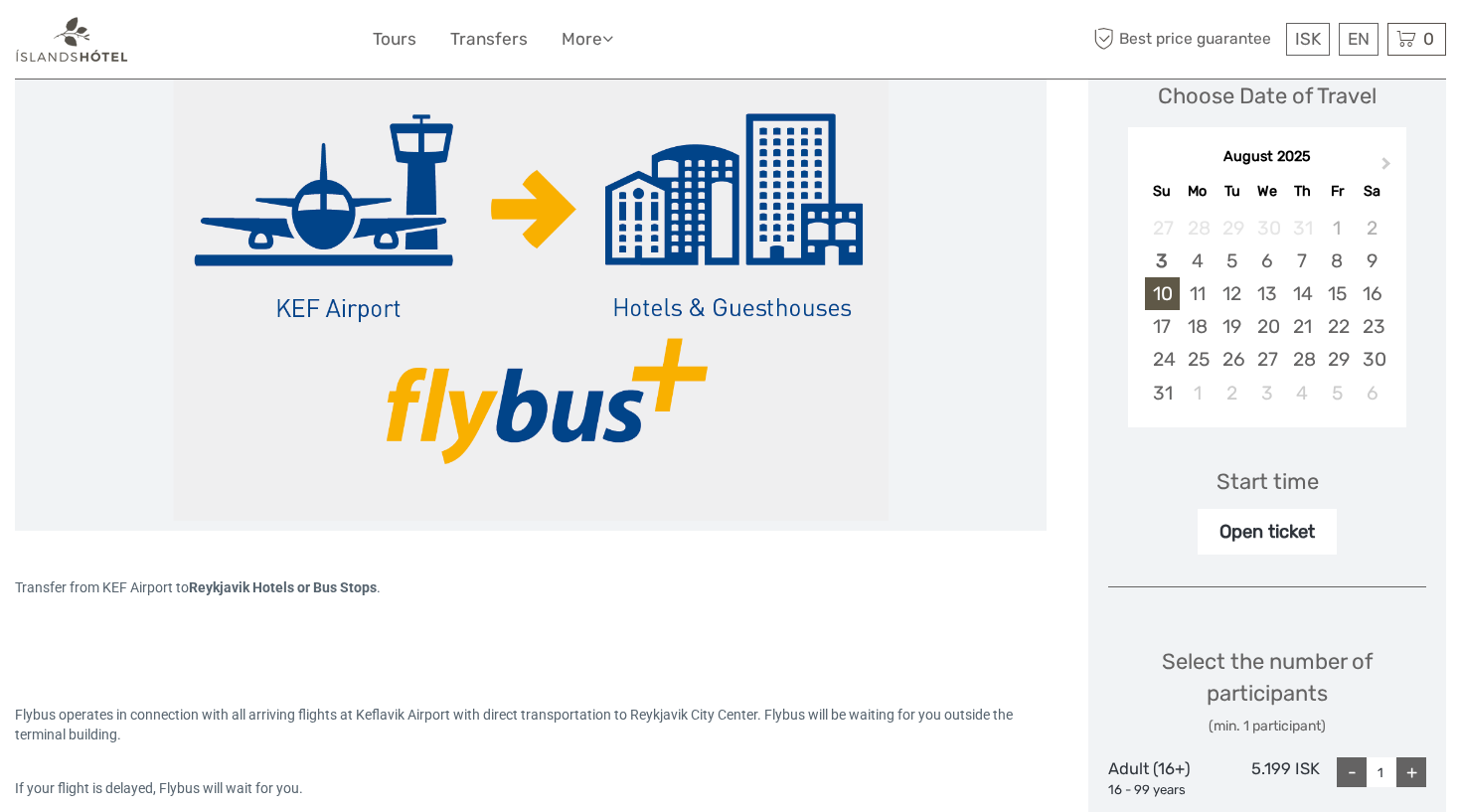 click on "Start time" at bounding box center (1267, 481) 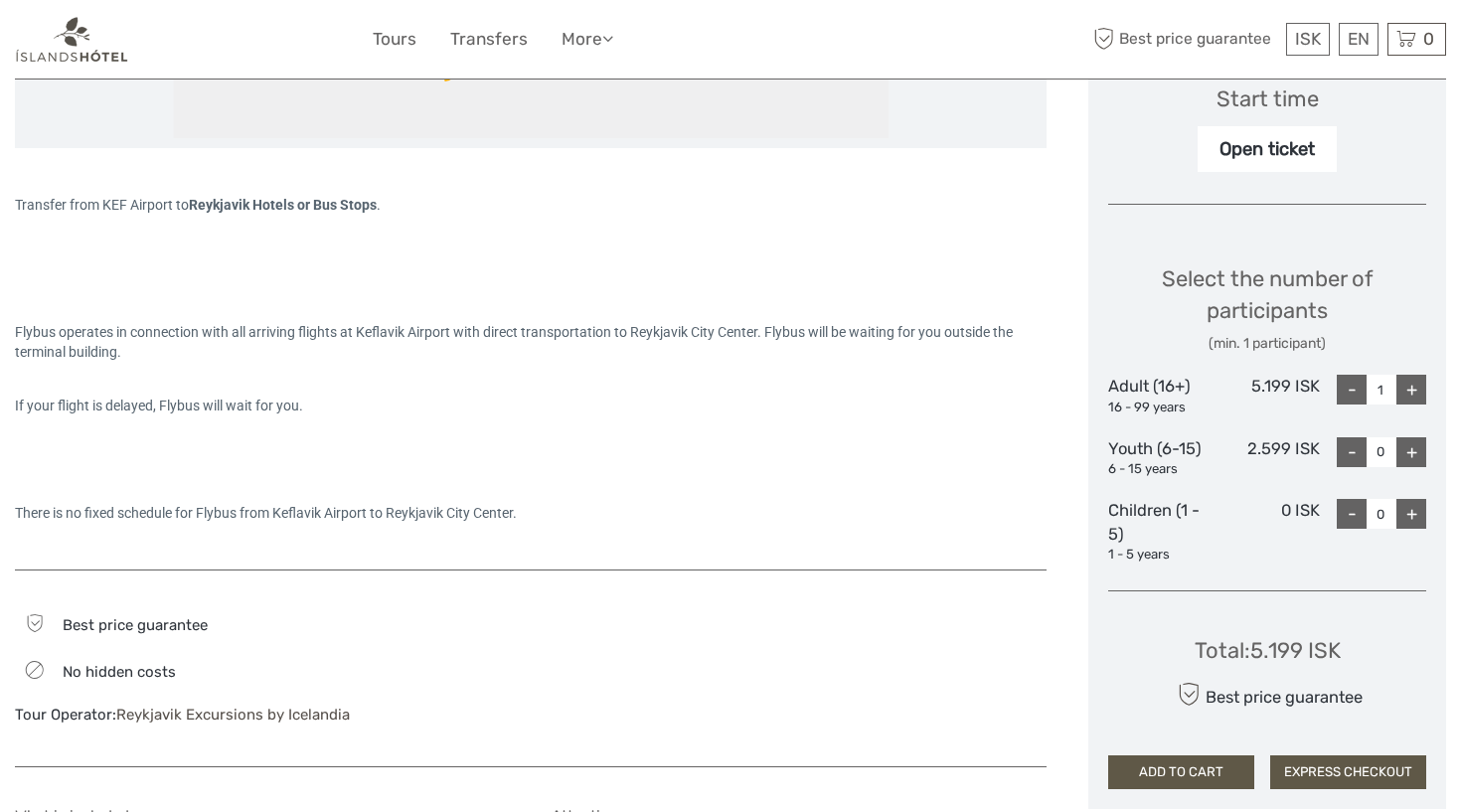 scroll, scrollTop: 682, scrollLeft: 0, axis: vertical 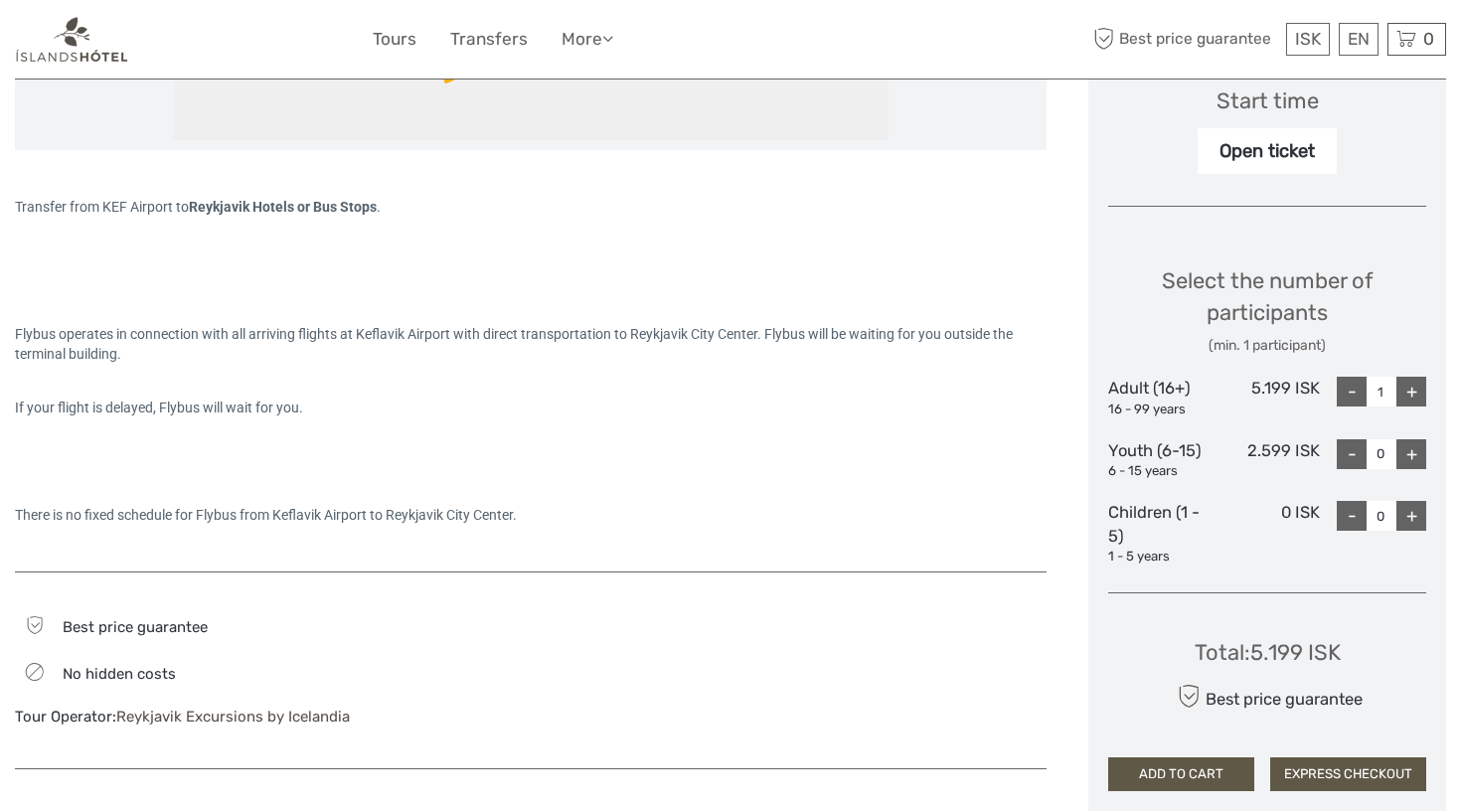 click on "+" at bounding box center [1411, 392] 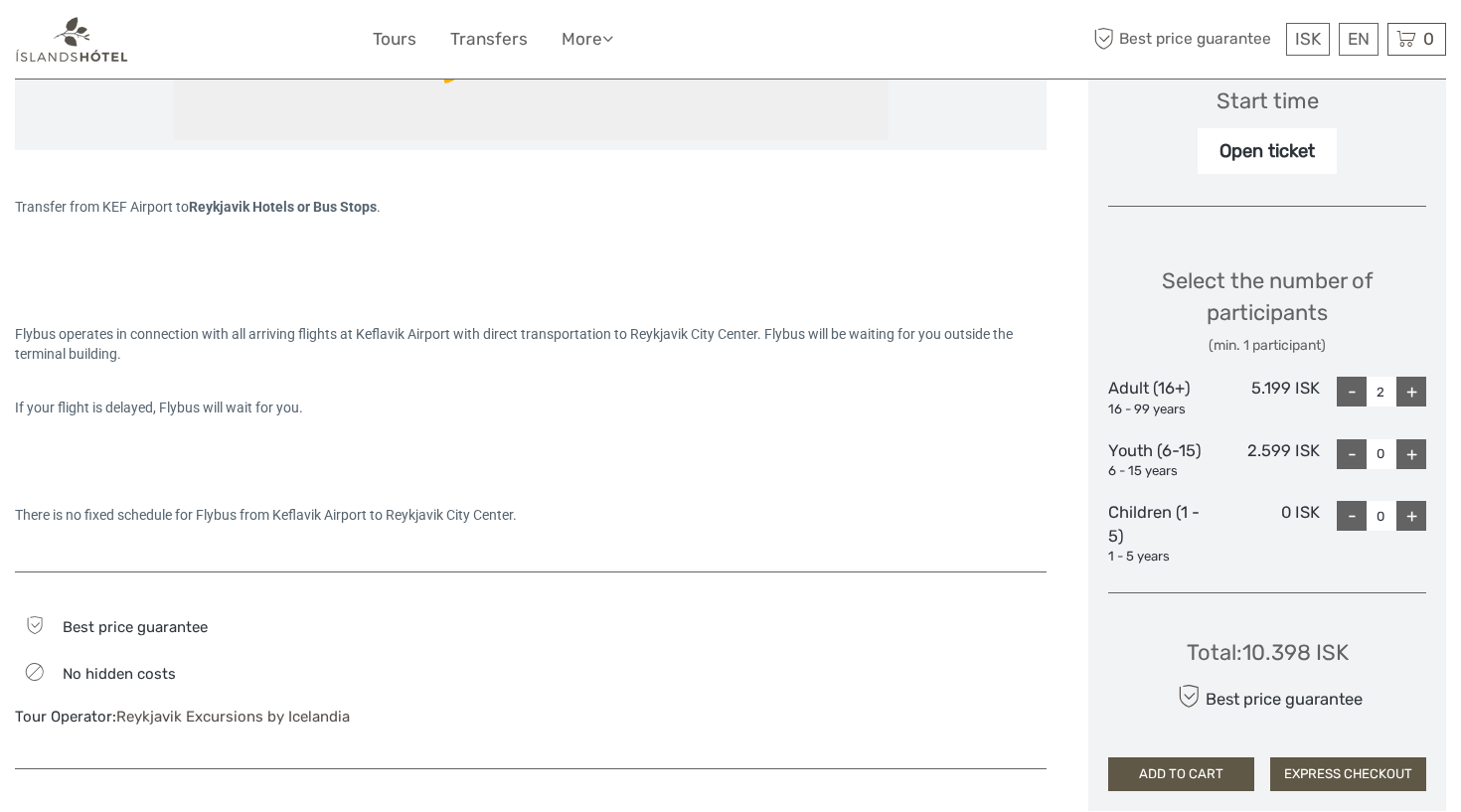 click on "+" at bounding box center [1411, 392] 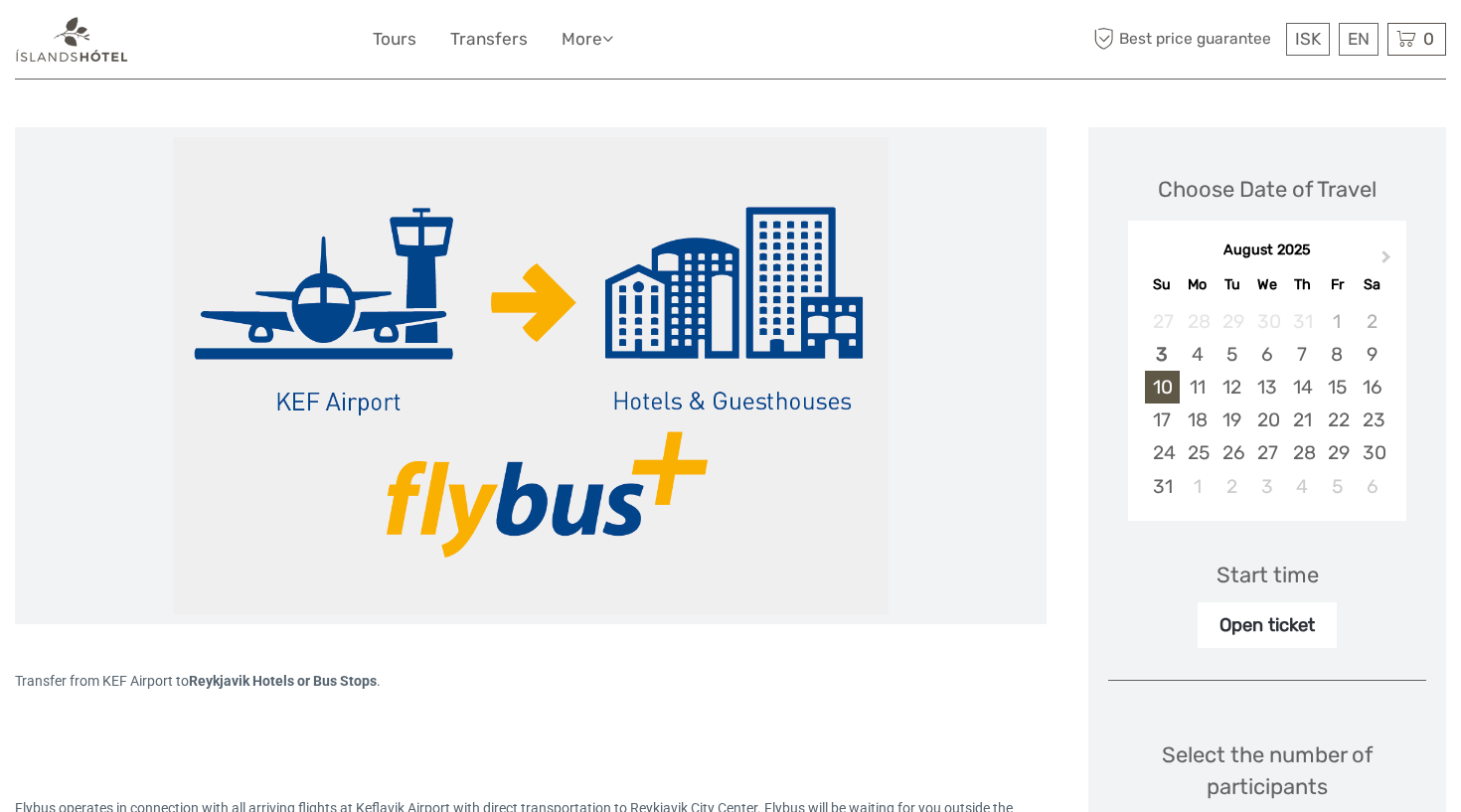 scroll, scrollTop: 204, scrollLeft: 0, axis: vertical 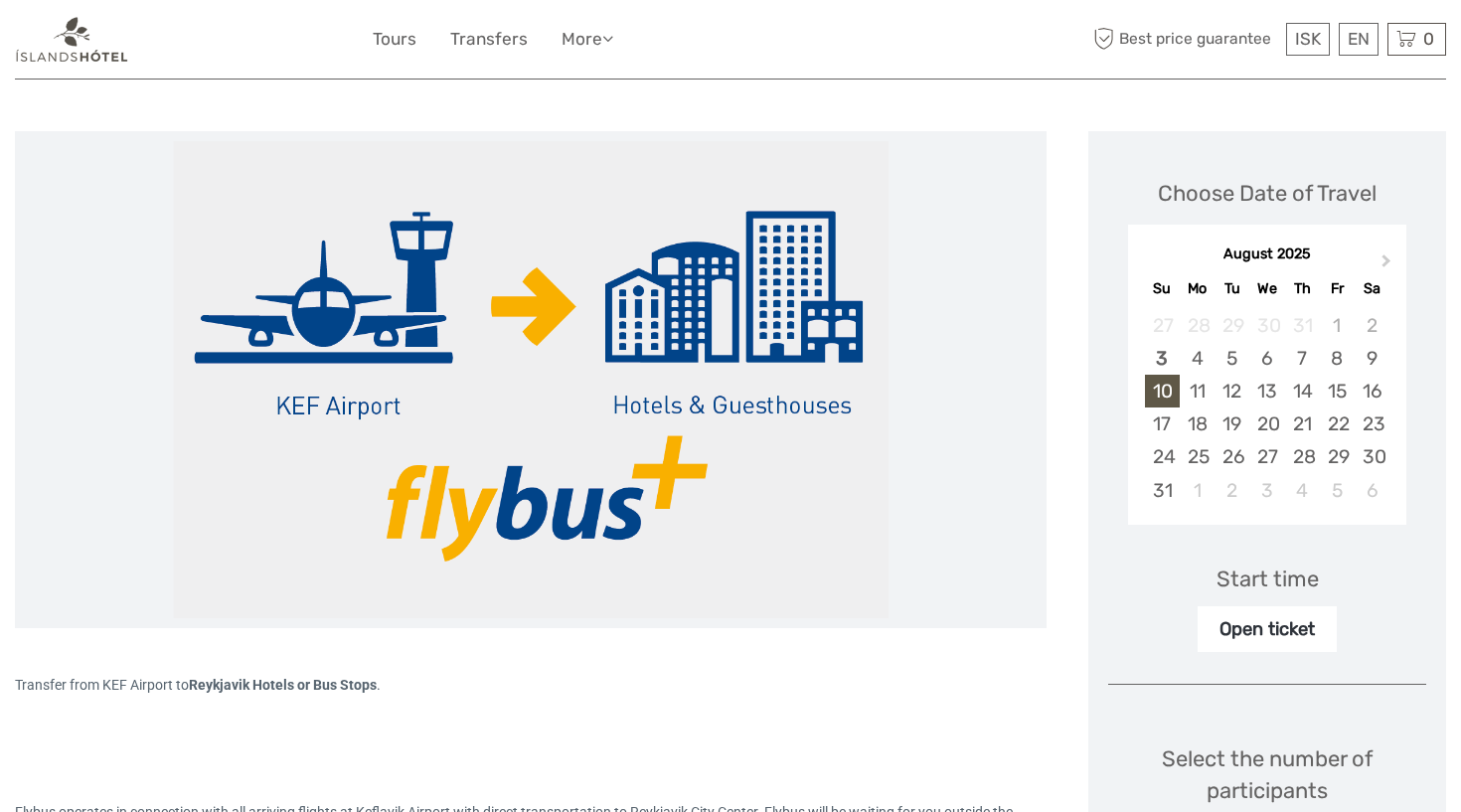 click on "Open ticket" at bounding box center [1267, 629] 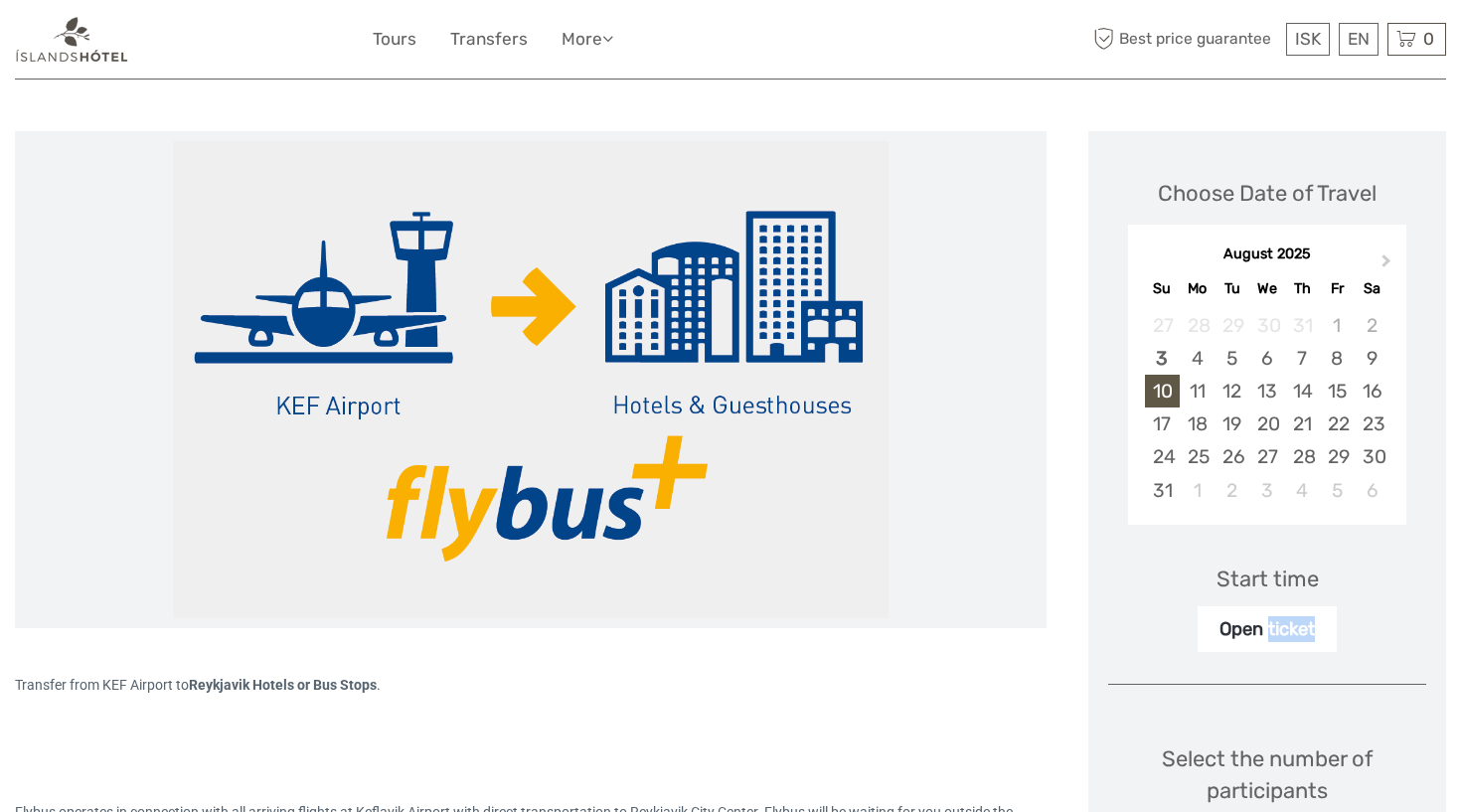 click on "Open ticket" at bounding box center (1267, 629) 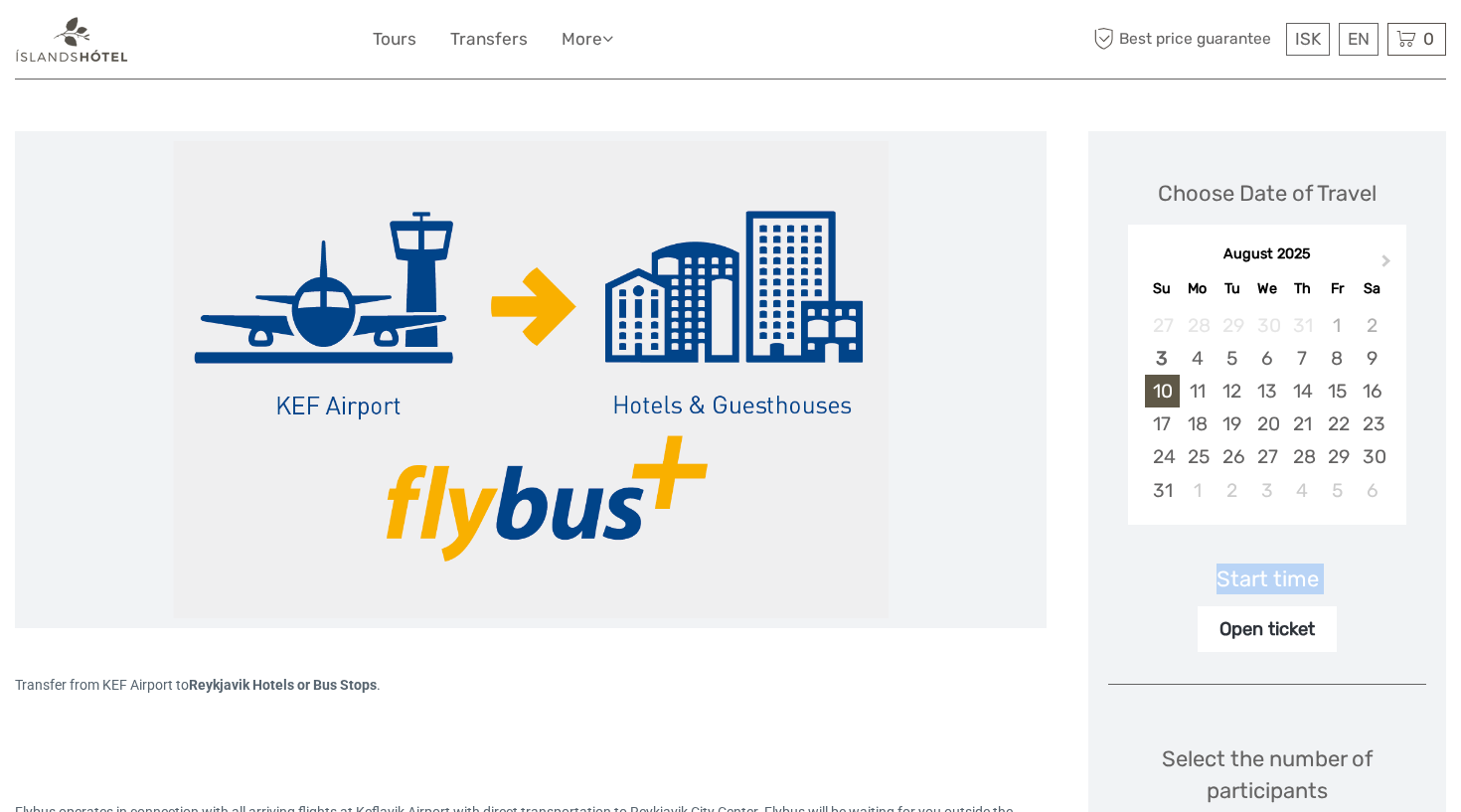 click on "Open ticket" at bounding box center [1267, 629] 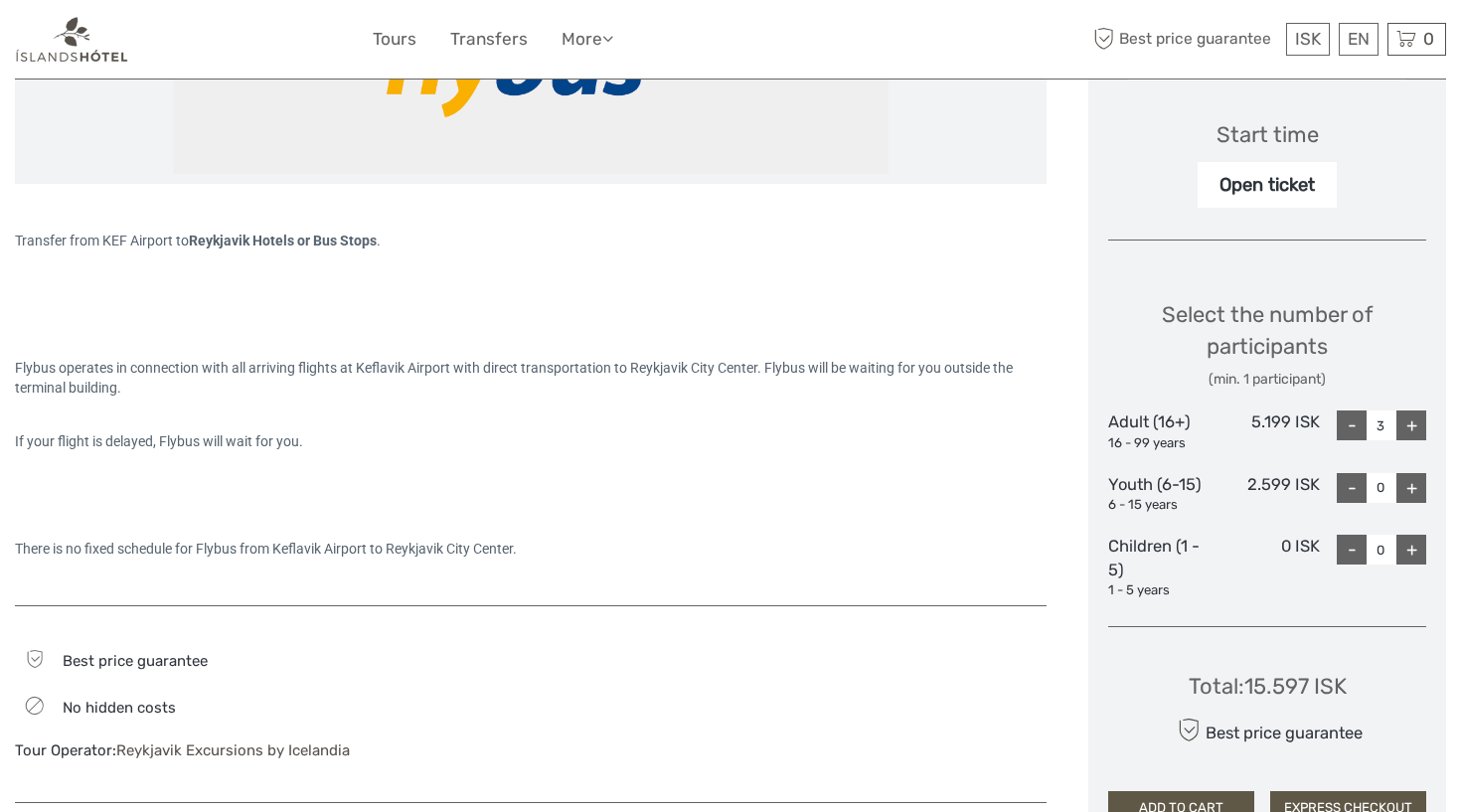 scroll, scrollTop: 650, scrollLeft: 0, axis: vertical 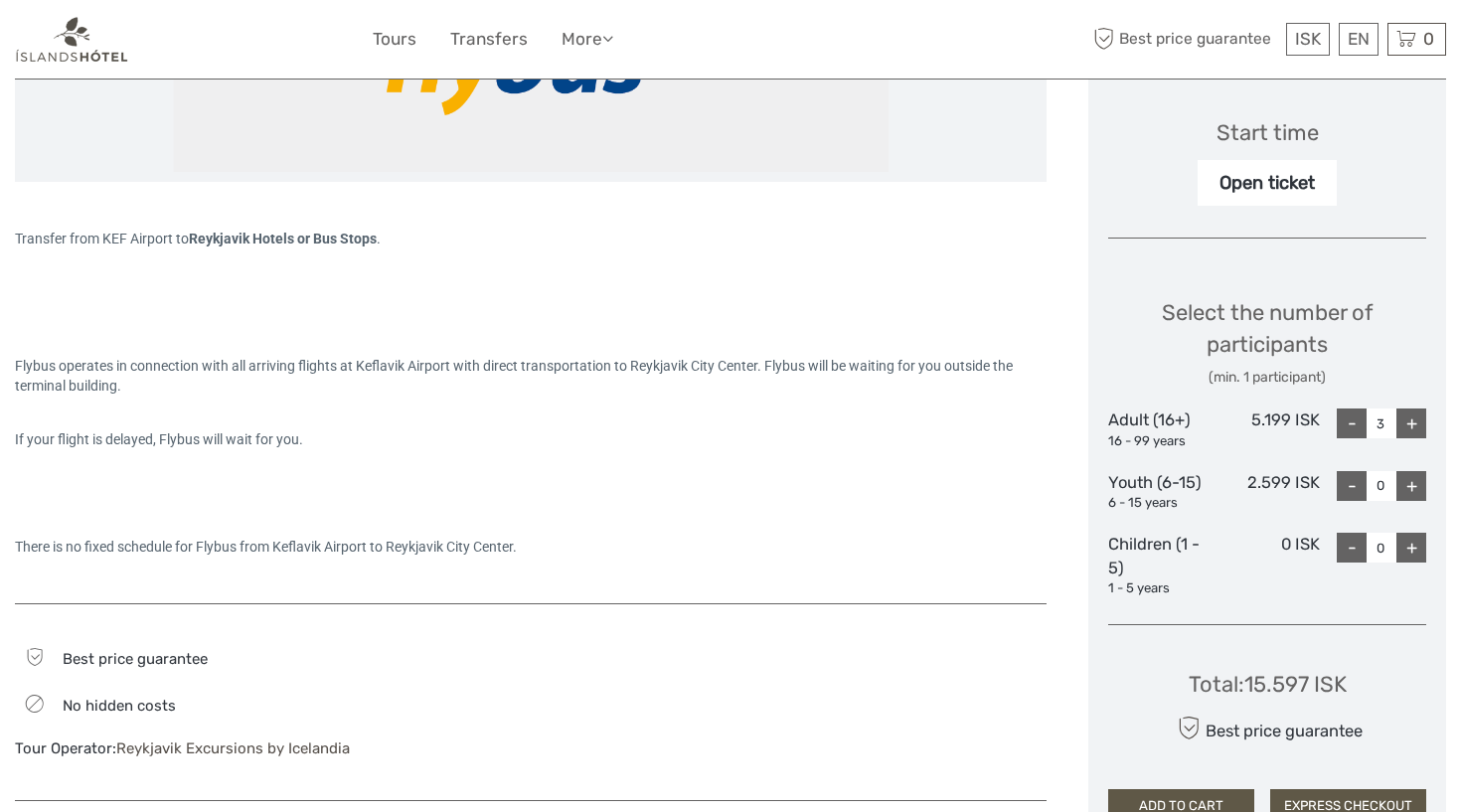 click on "-" at bounding box center (1352, 423) 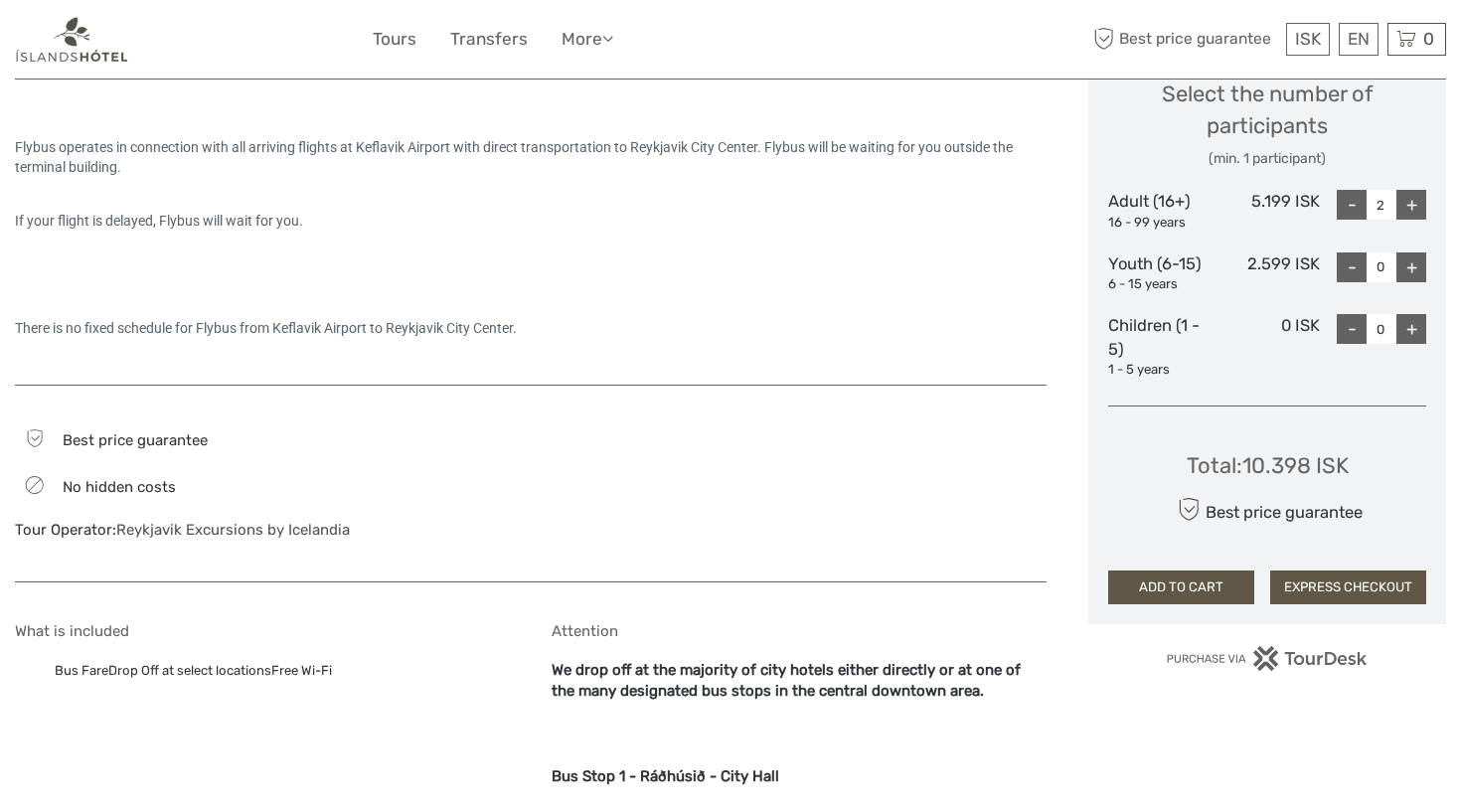 scroll, scrollTop: 871, scrollLeft: 0, axis: vertical 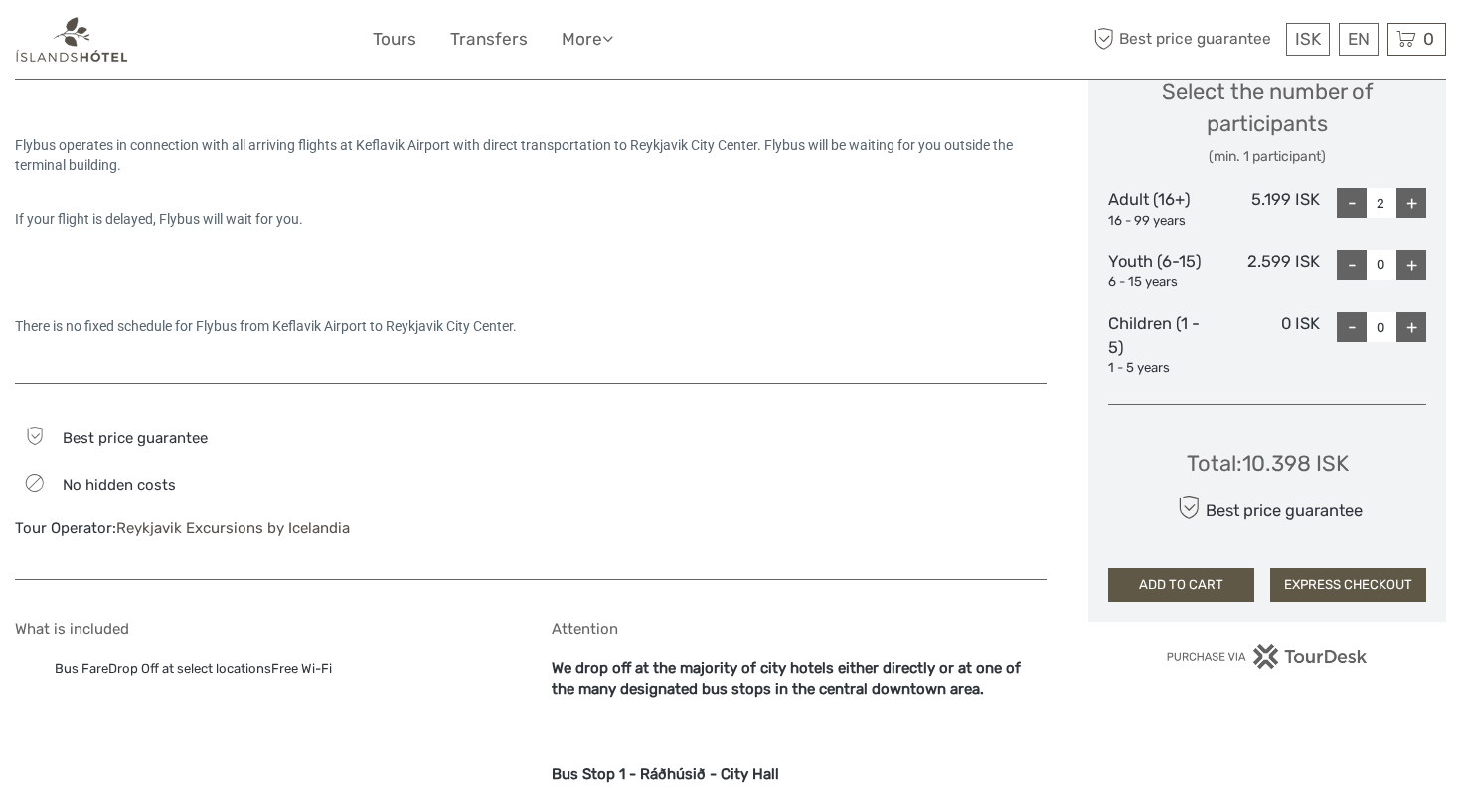 click on "EXPRESS CHECKOUT" at bounding box center (1348, 585) 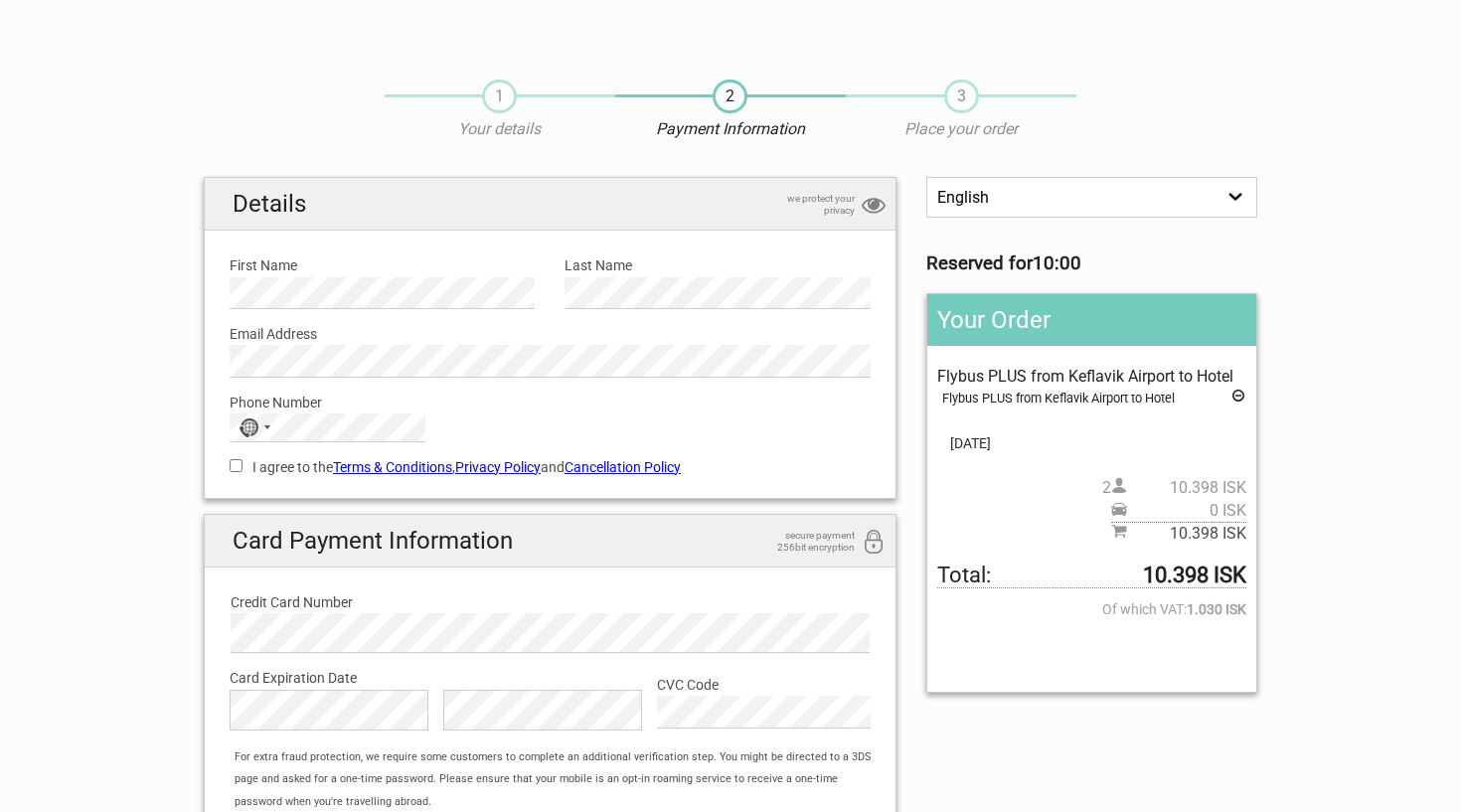 scroll, scrollTop: 0, scrollLeft: 0, axis: both 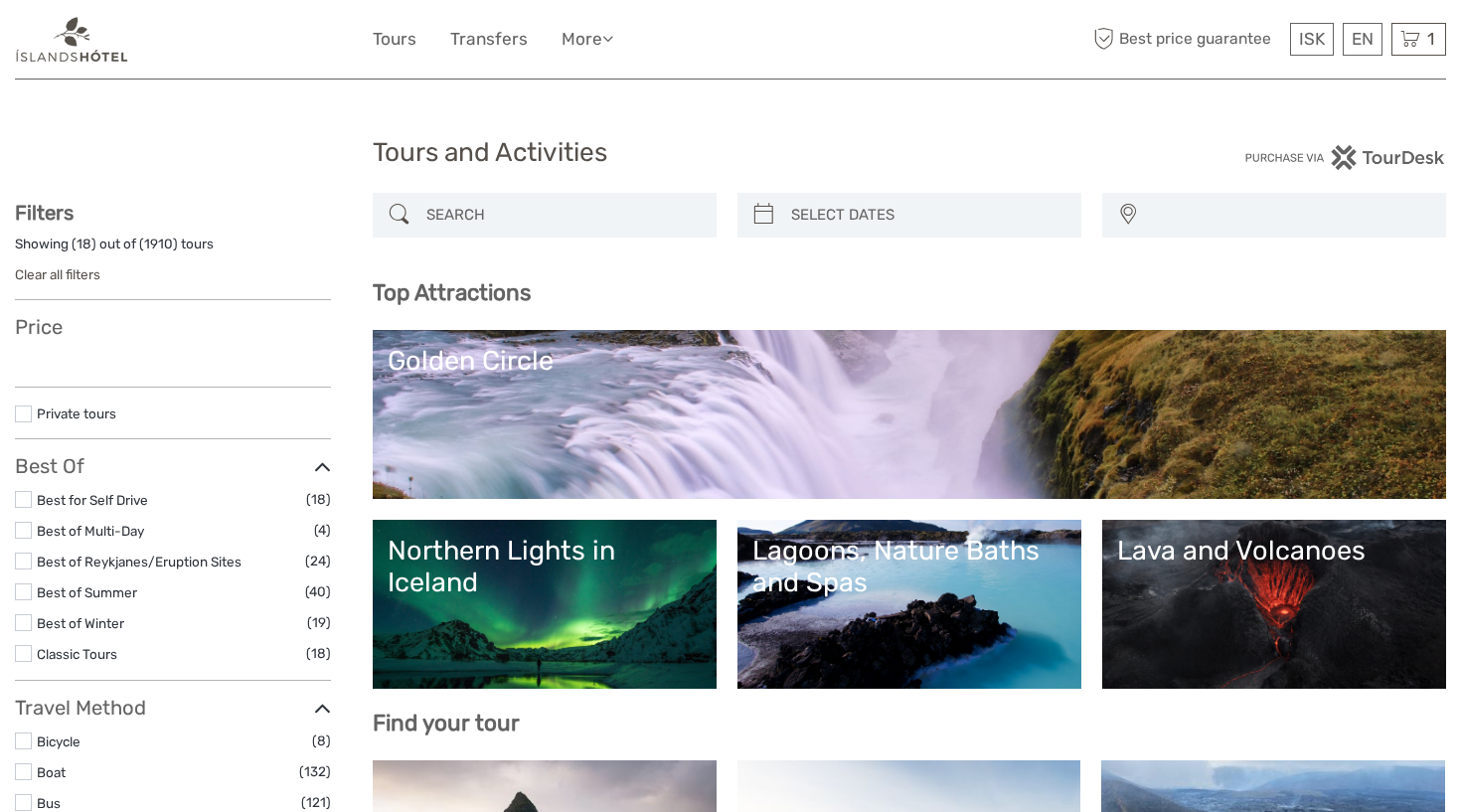 select 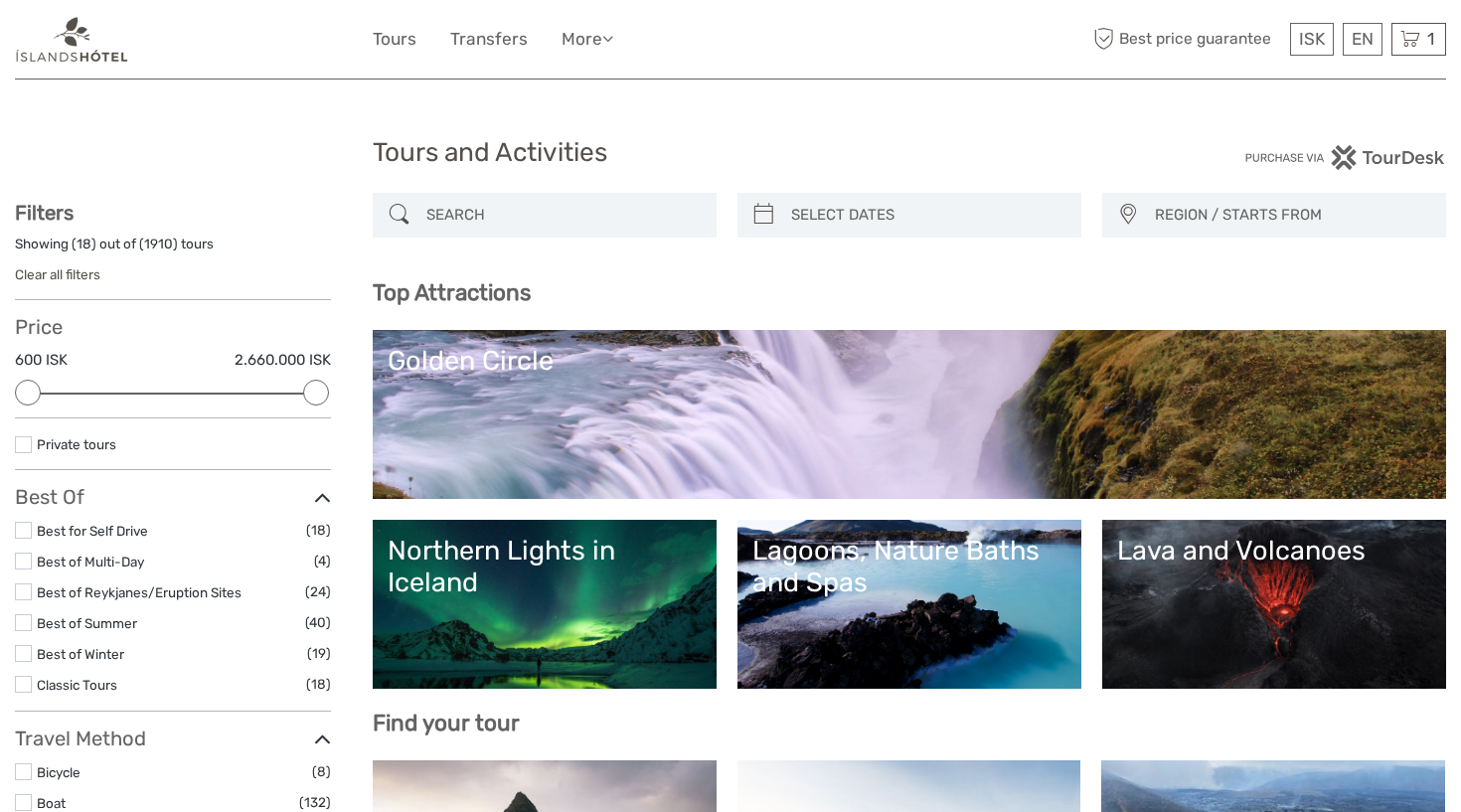 scroll, scrollTop: 0, scrollLeft: 0, axis: both 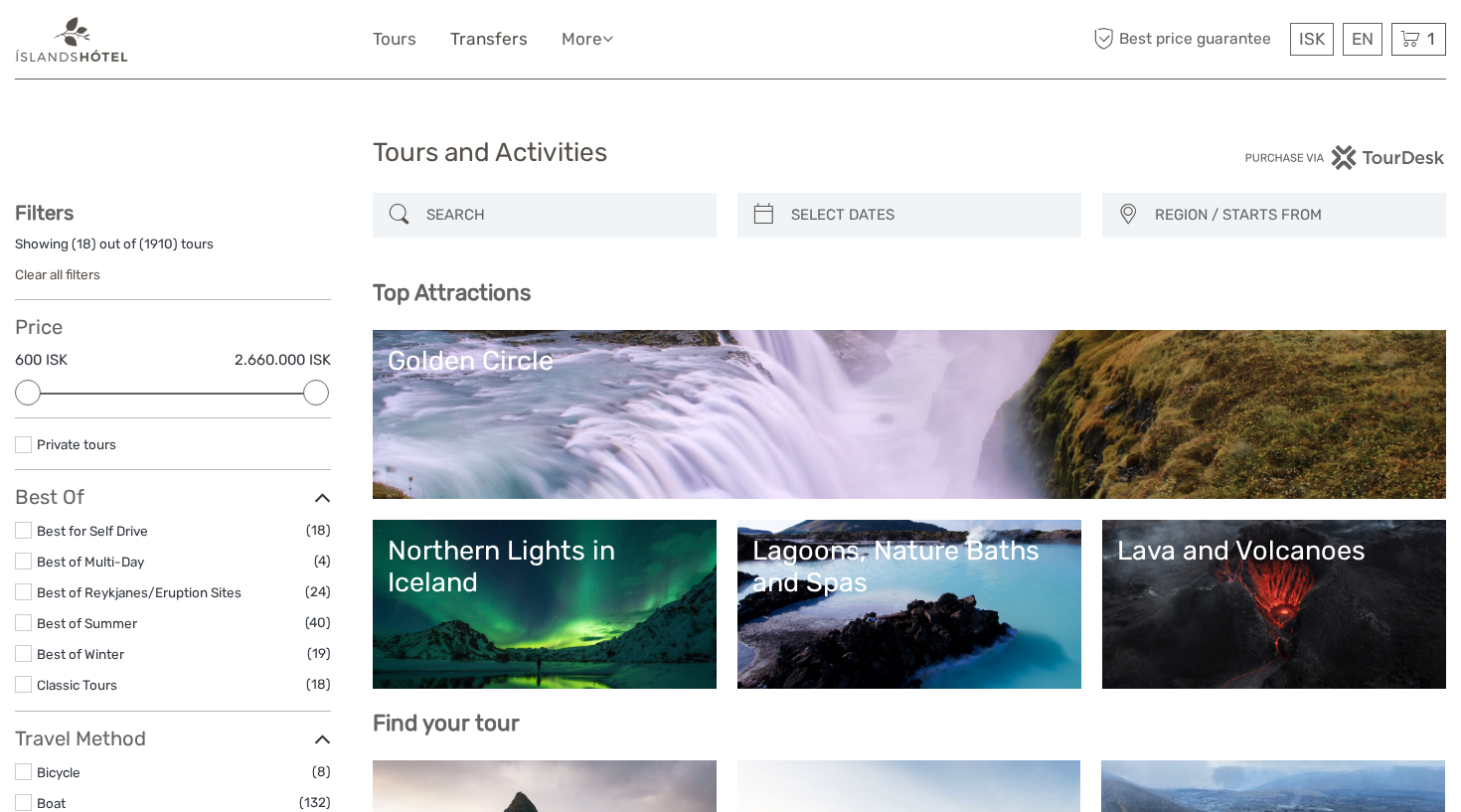 click on "Transfers" at bounding box center [489, 39] 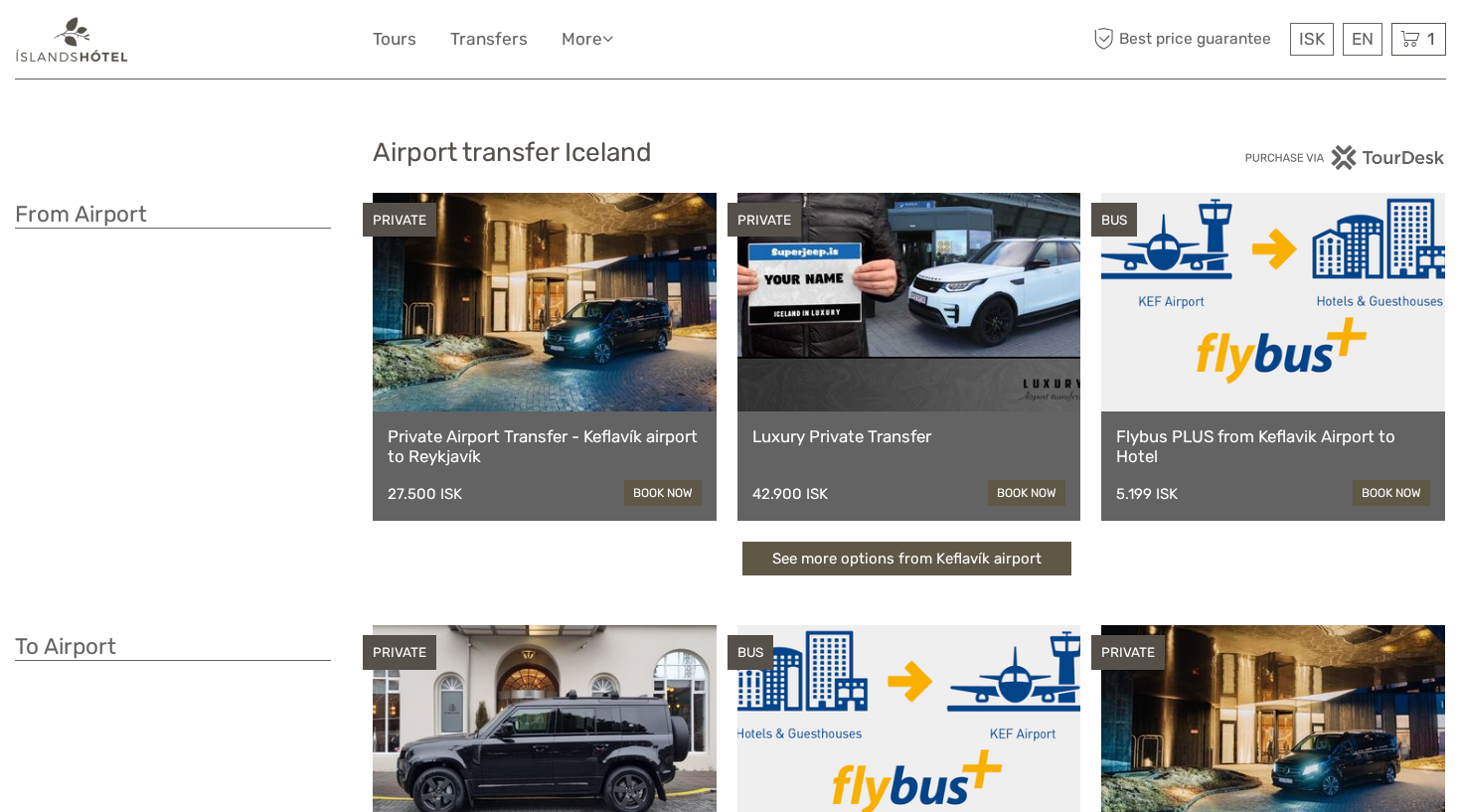 scroll, scrollTop: 0, scrollLeft: 0, axis: both 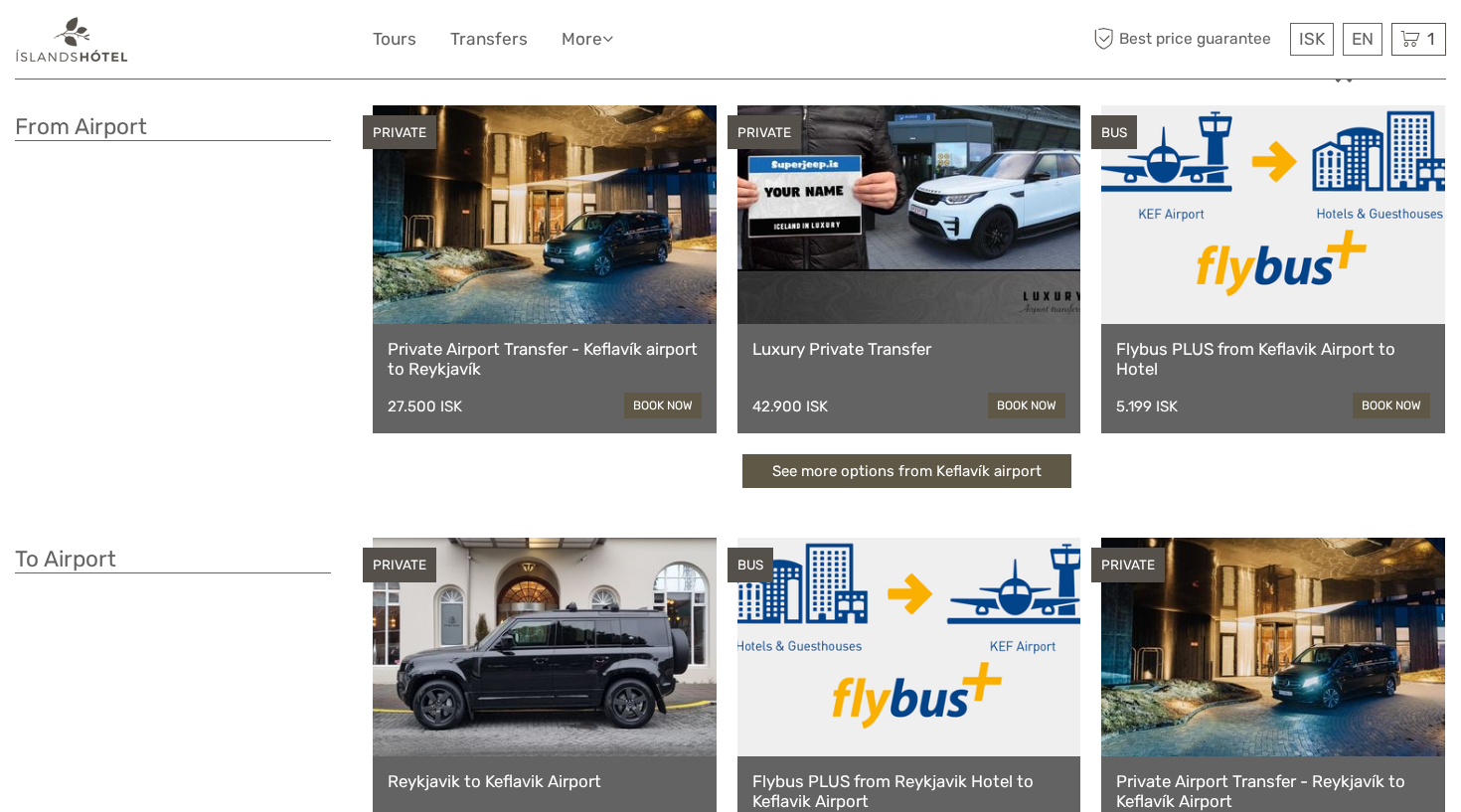 click on "See more options from Keflavík airport" at bounding box center (906, 471) 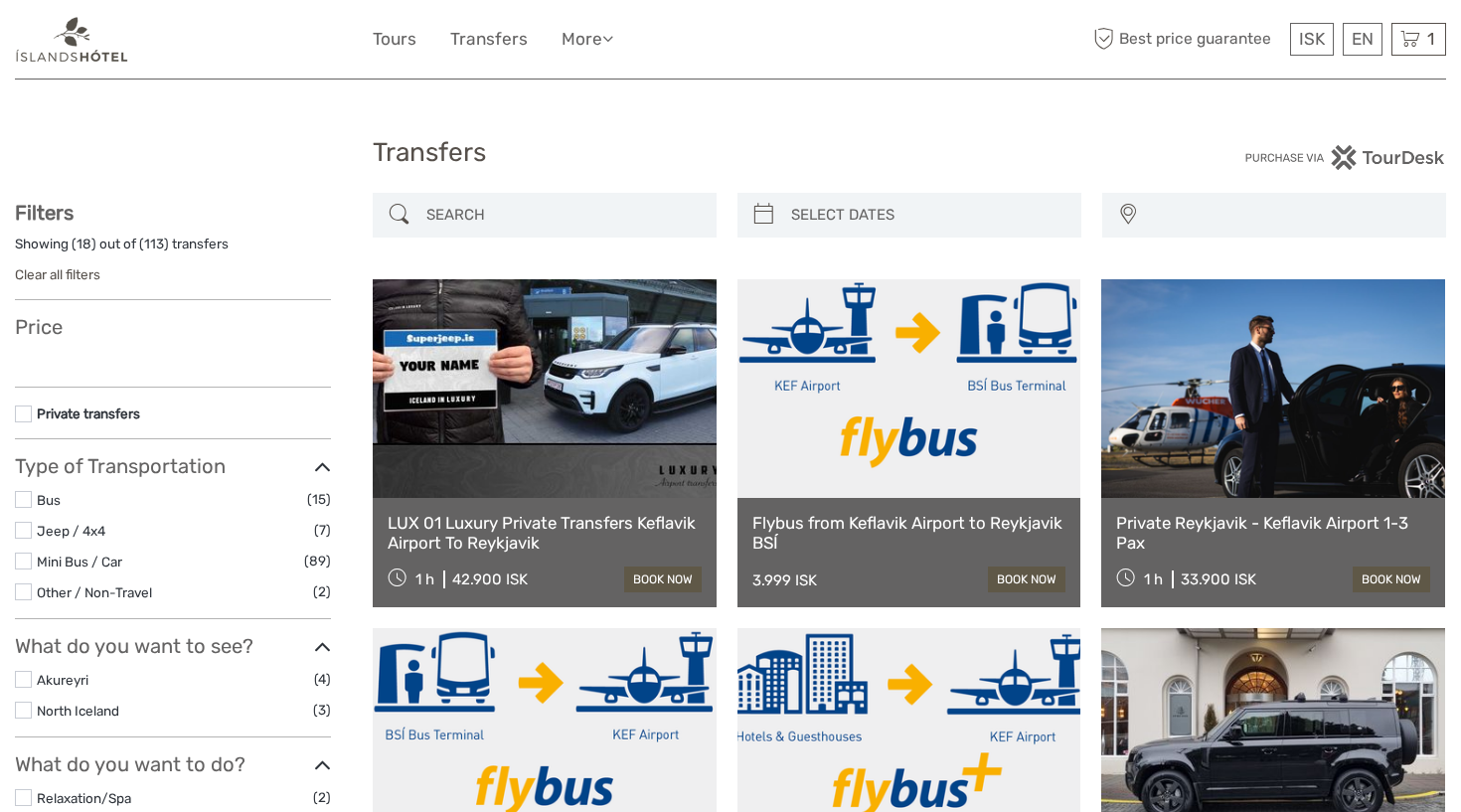 select 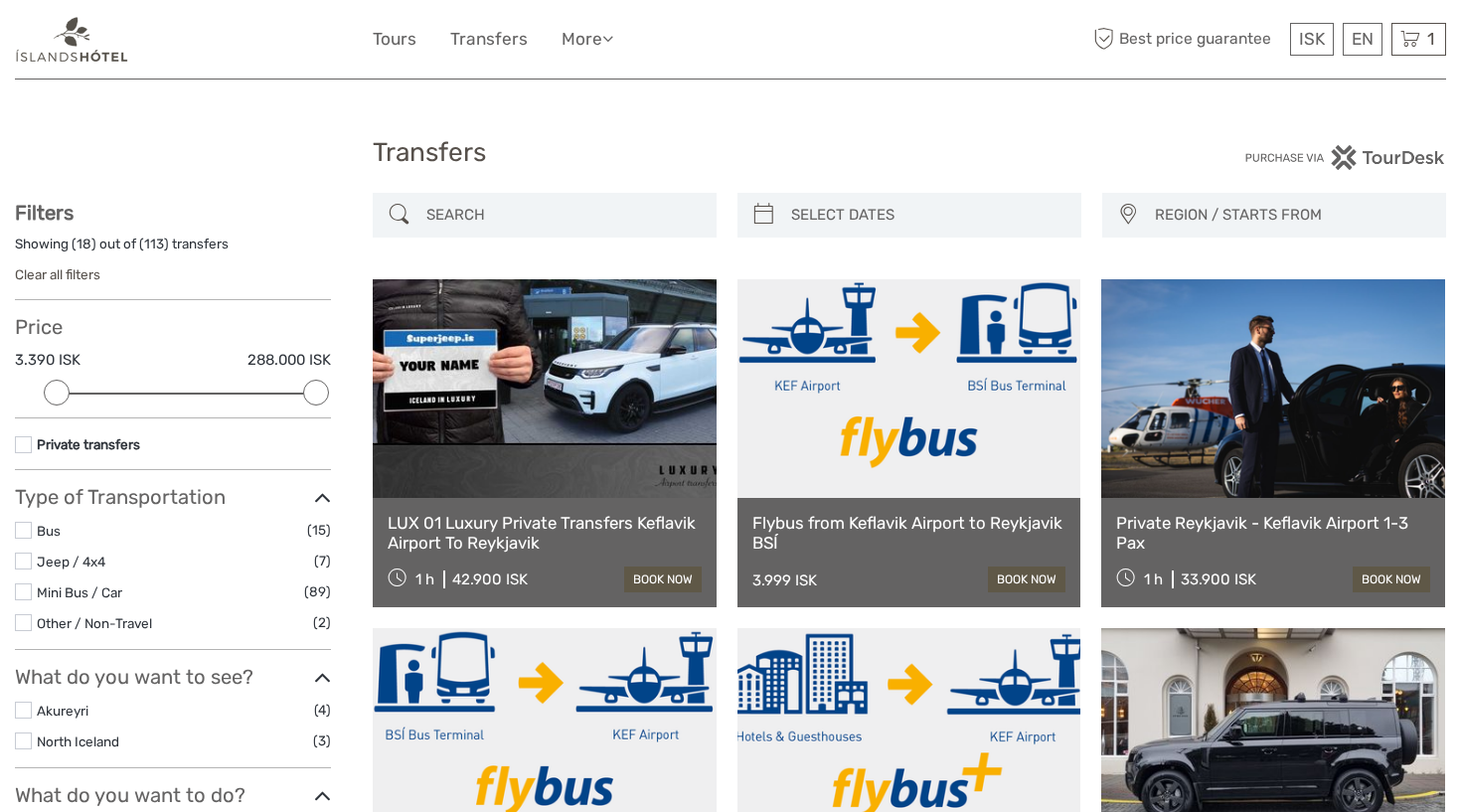 scroll, scrollTop: 23, scrollLeft: 0, axis: vertical 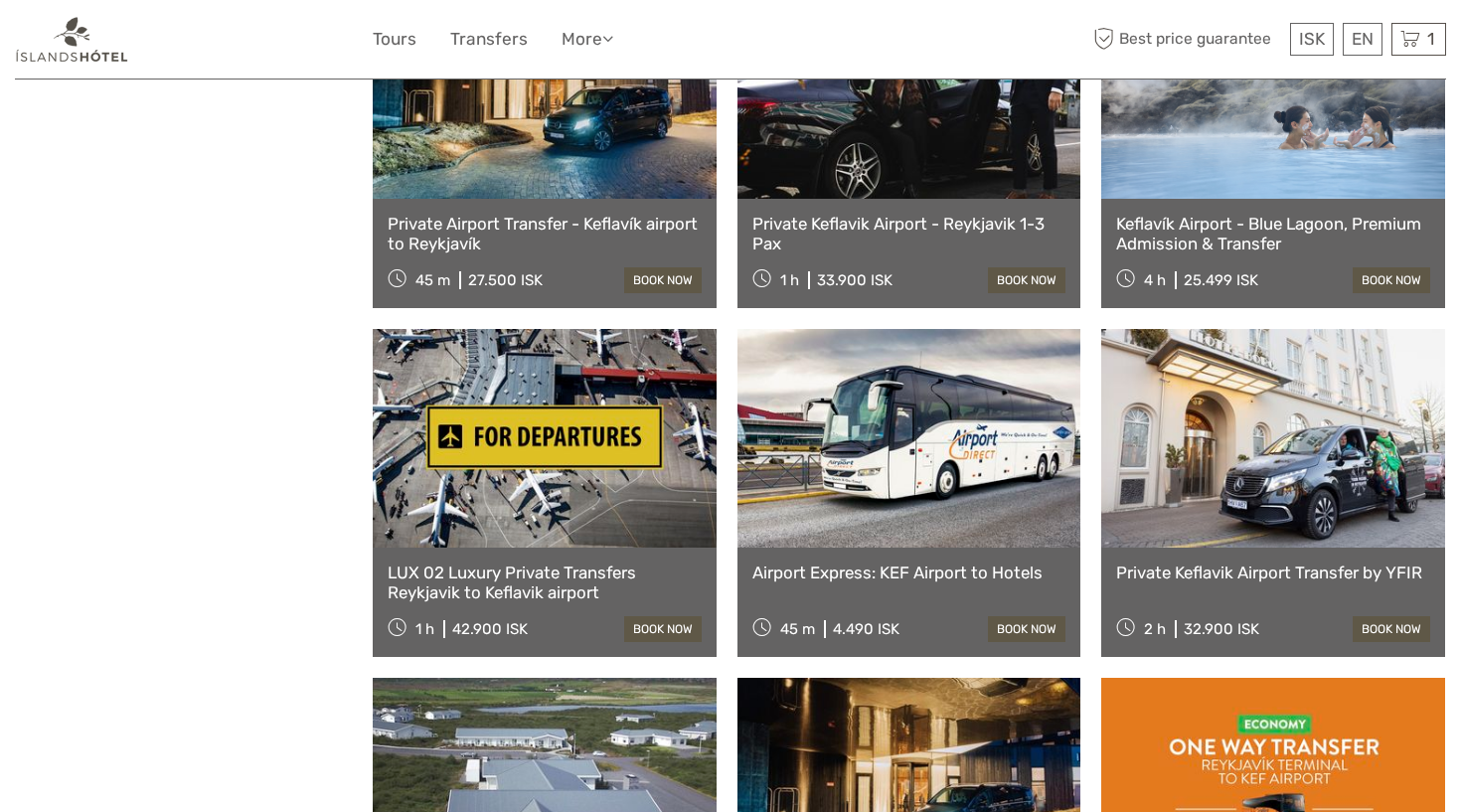 click on "book now" at bounding box center [1027, 629] 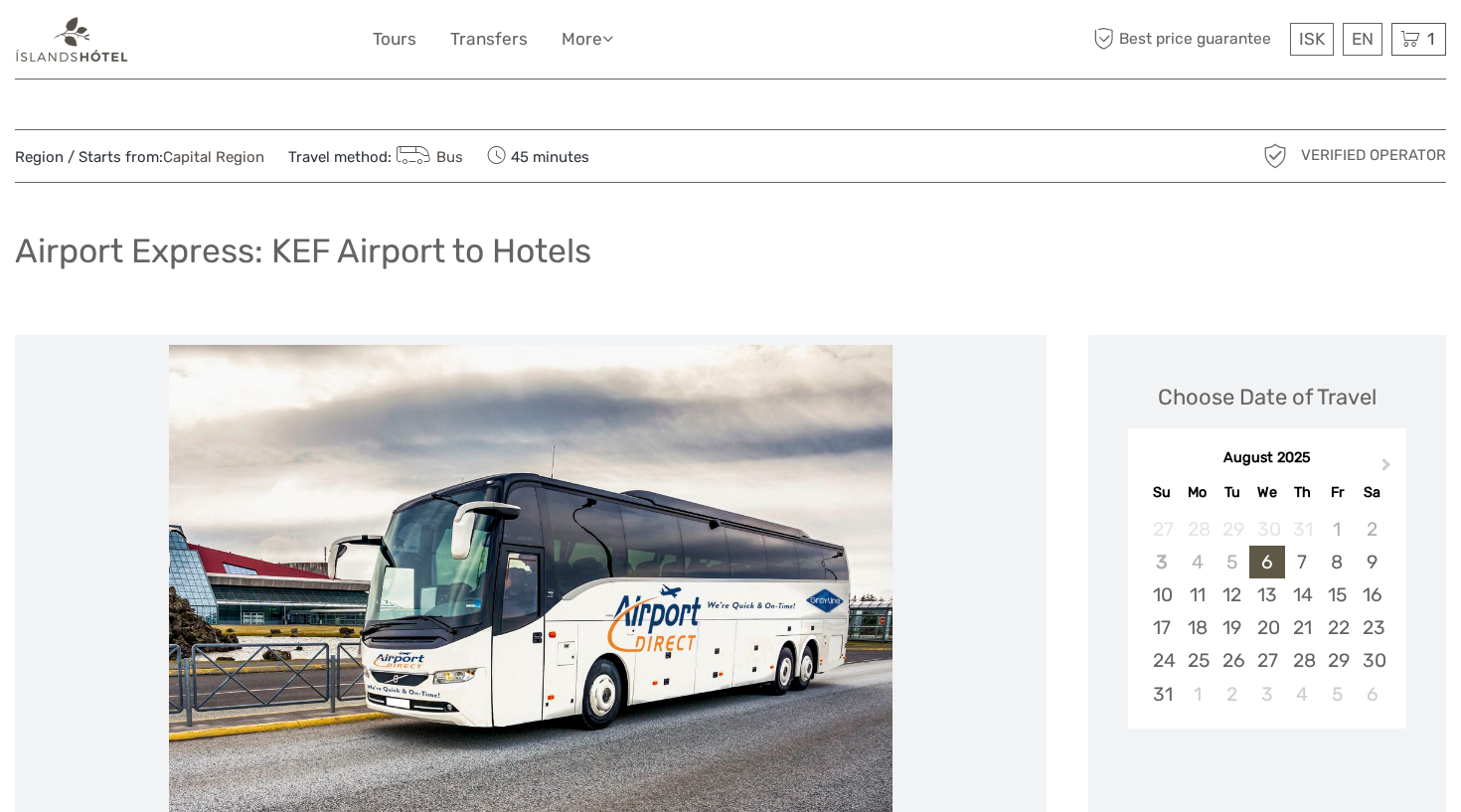 scroll, scrollTop: 0, scrollLeft: 0, axis: both 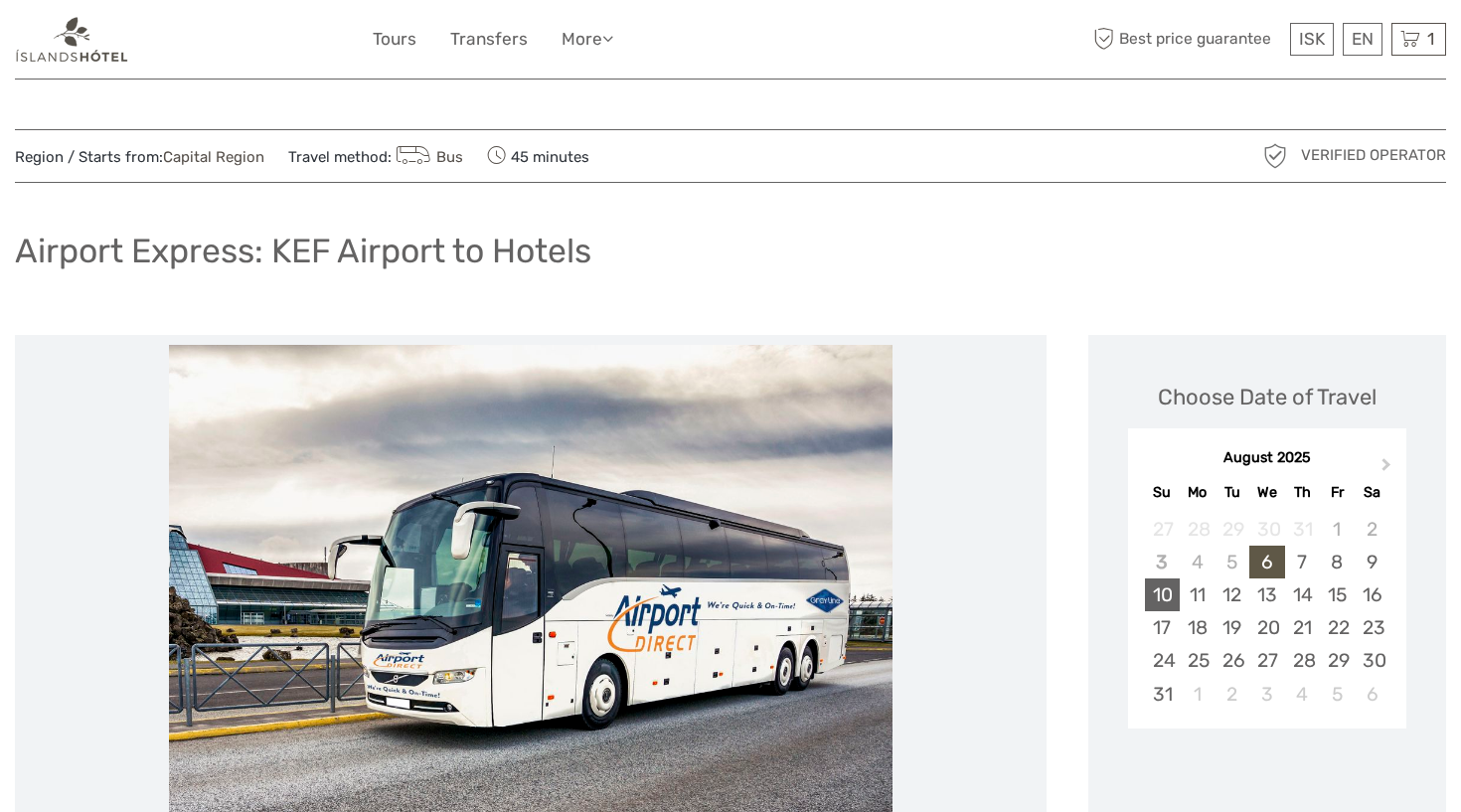 click on "10" at bounding box center (1162, 594) 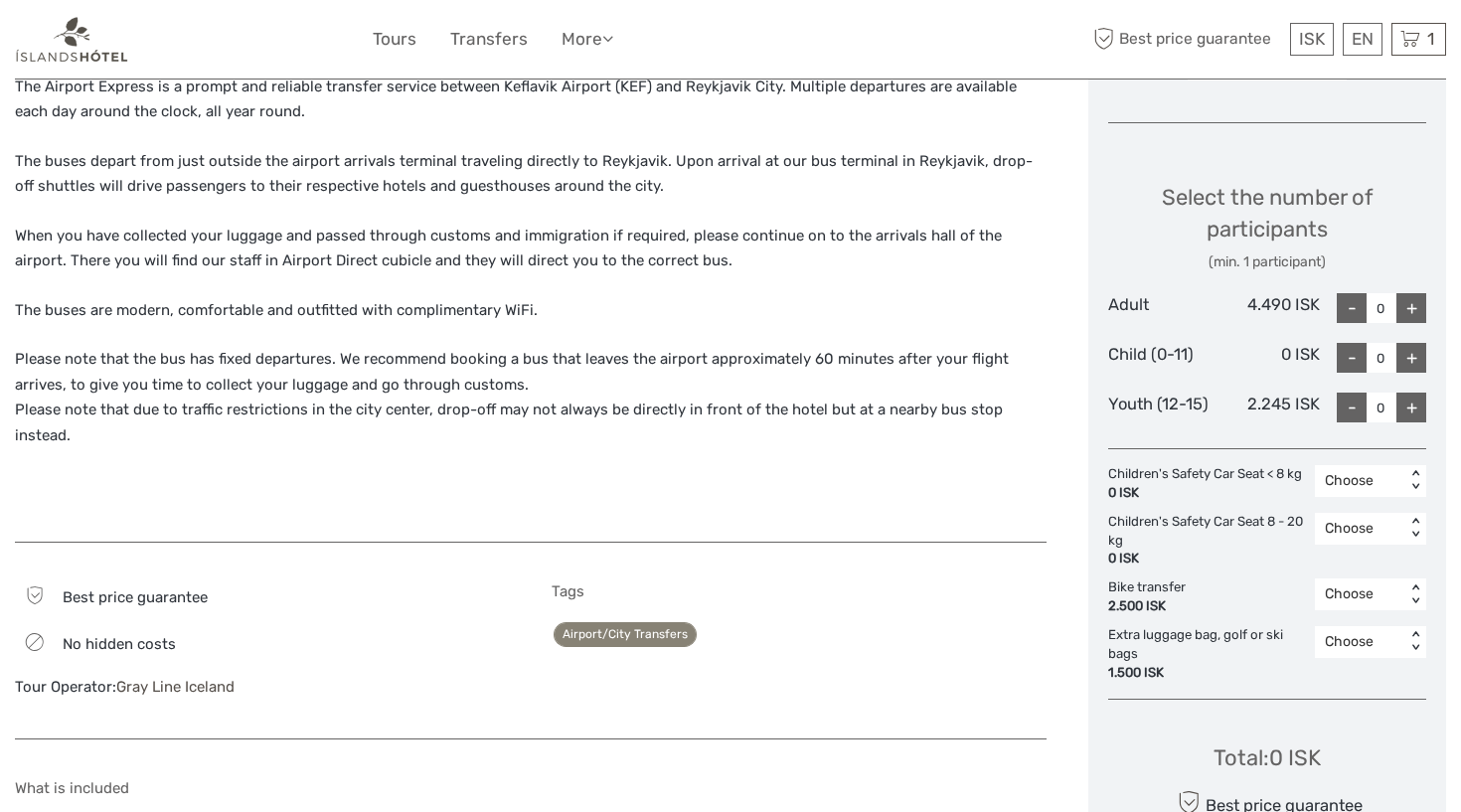 scroll, scrollTop: 772, scrollLeft: 0, axis: vertical 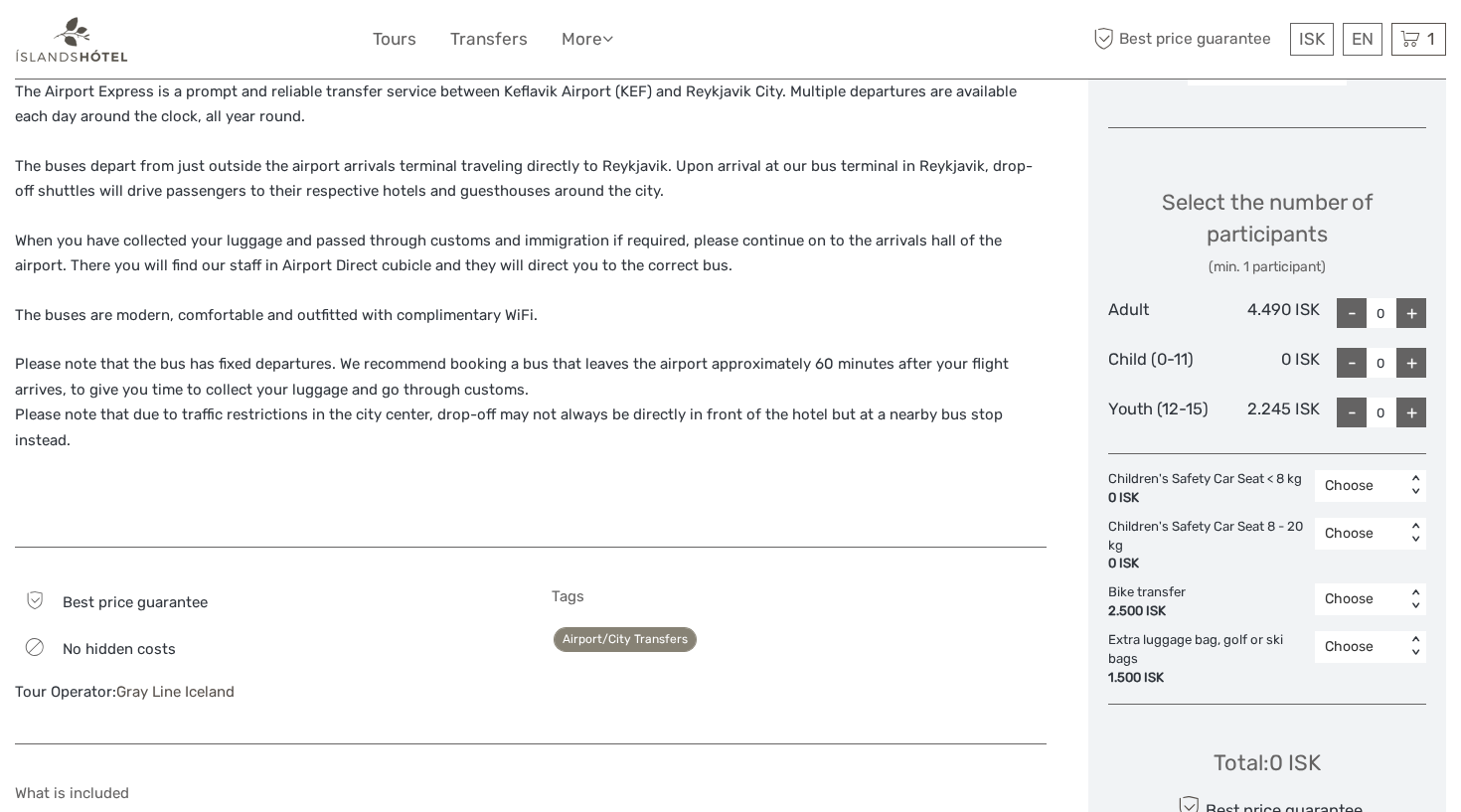 click on "+" at bounding box center (1411, 313) 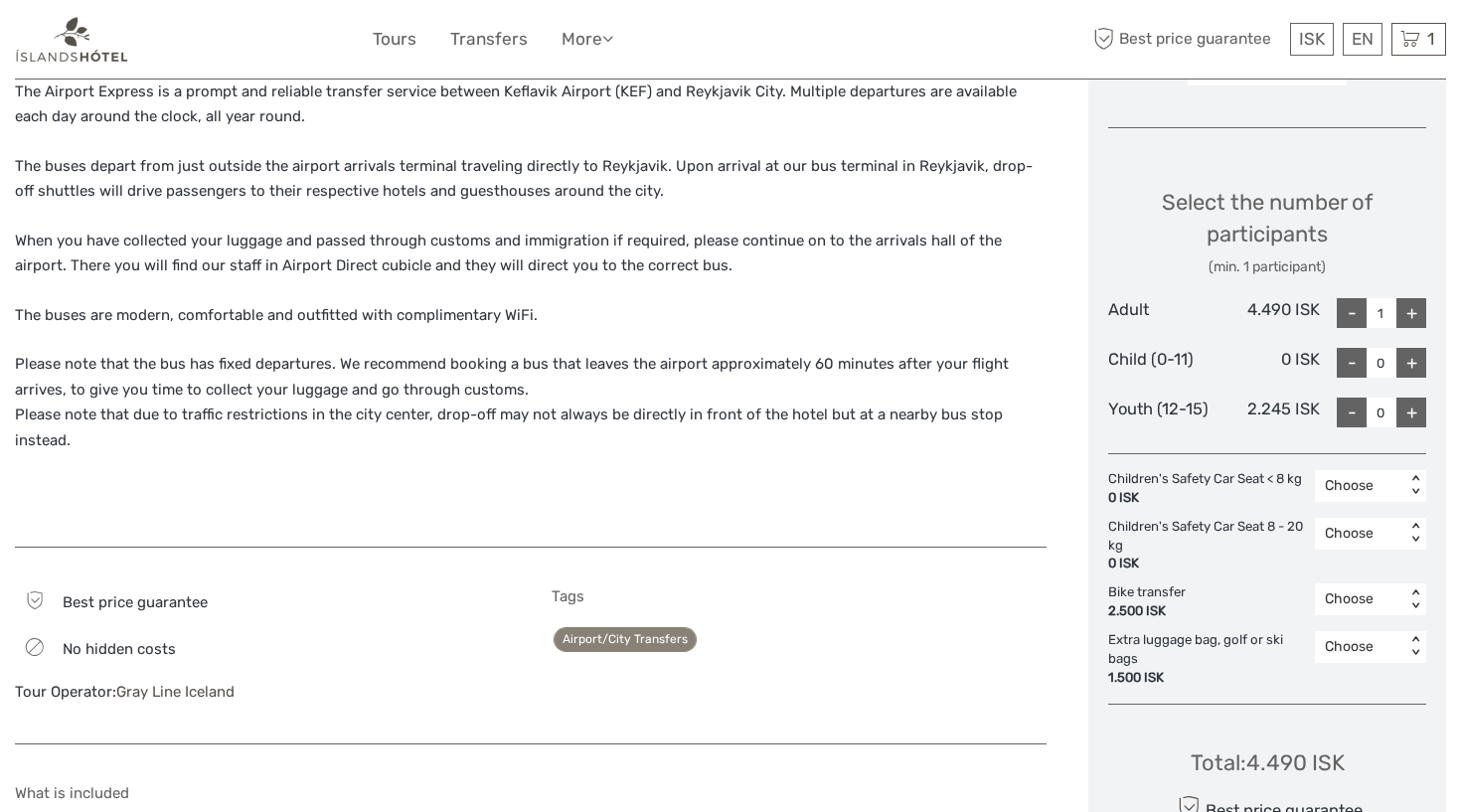 click on "+" at bounding box center (1411, 313) 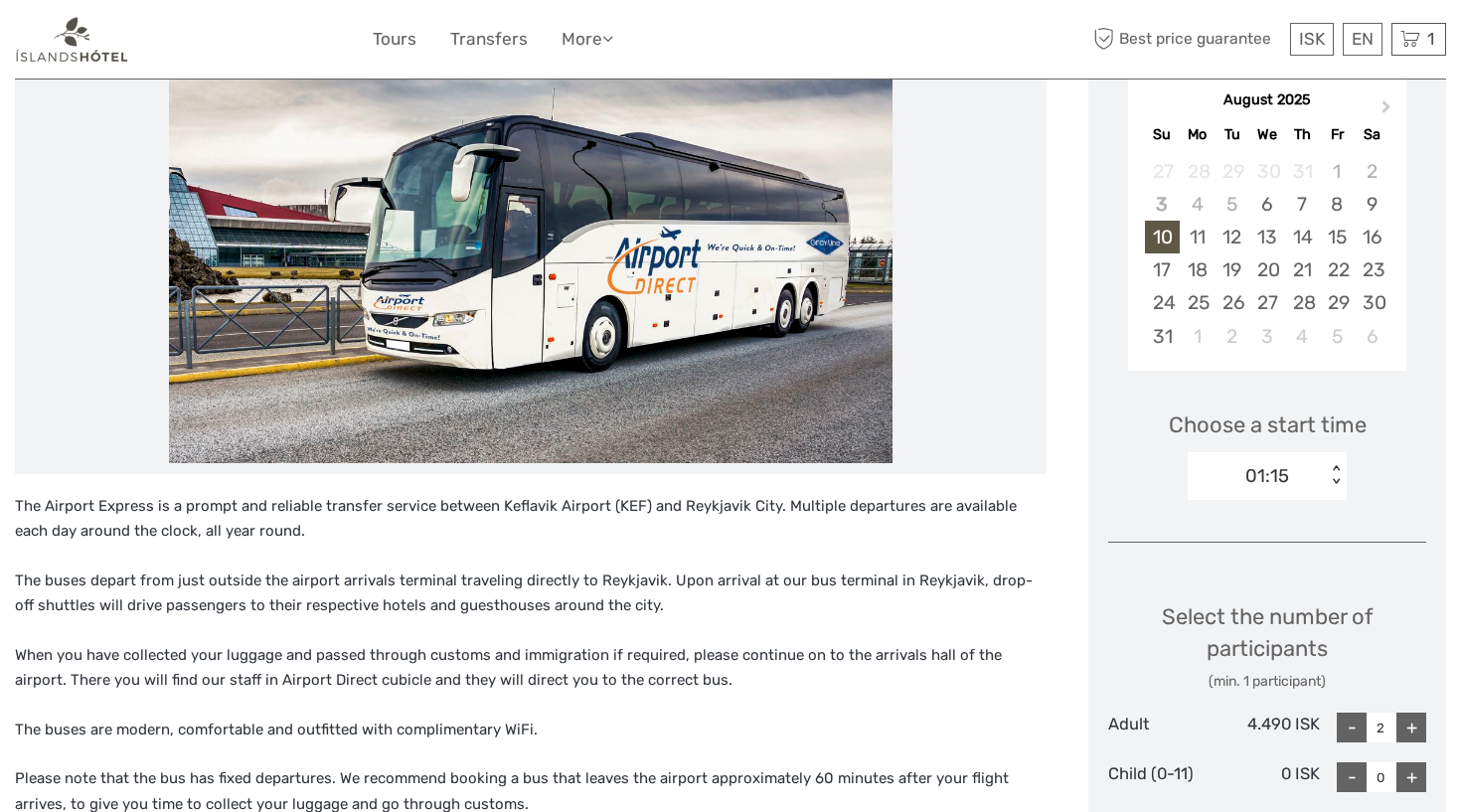scroll, scrollTop: 355, scrollLeft: 0, axis: vertical 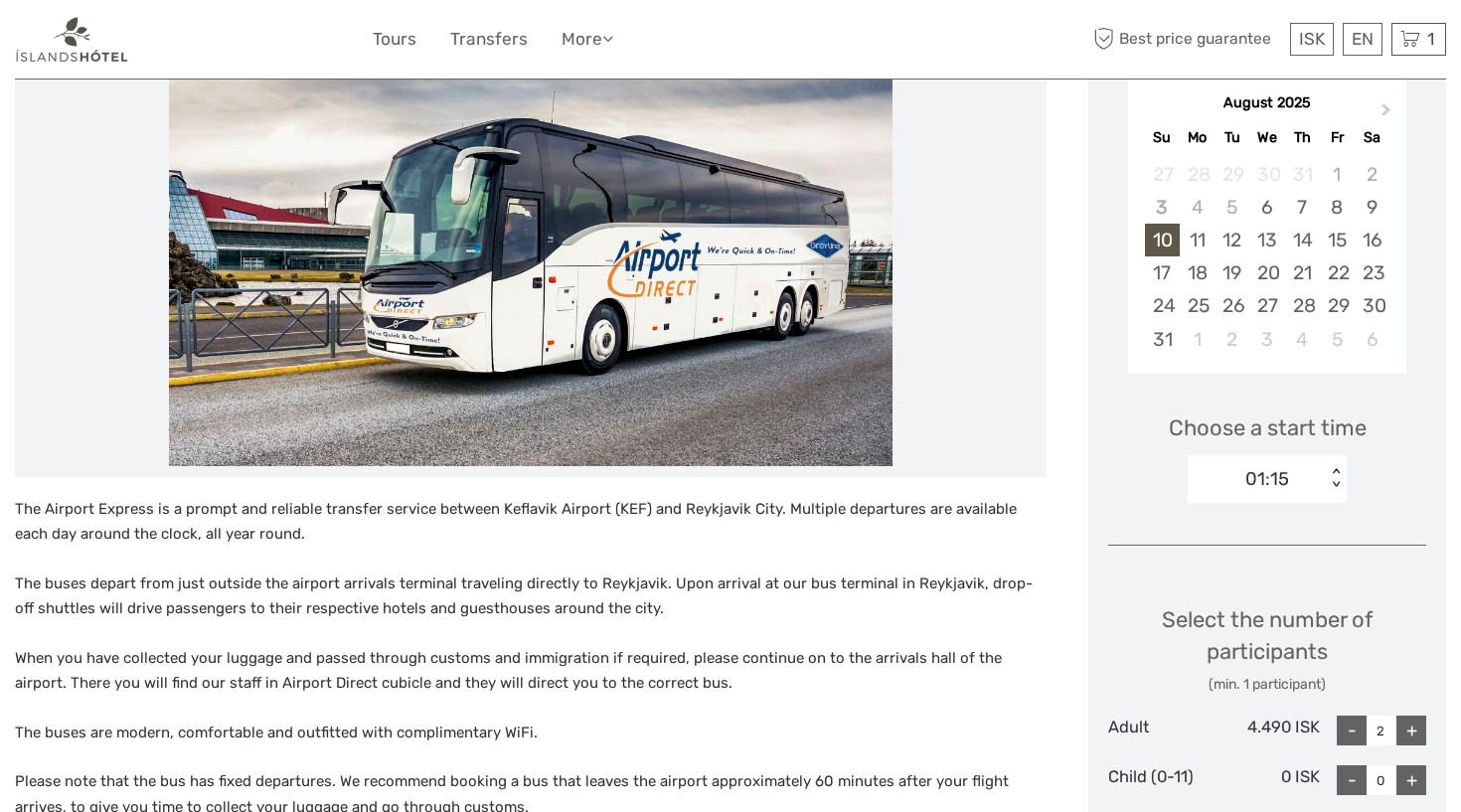 click on "01:15 < >" at bounding box center [1267, 479] 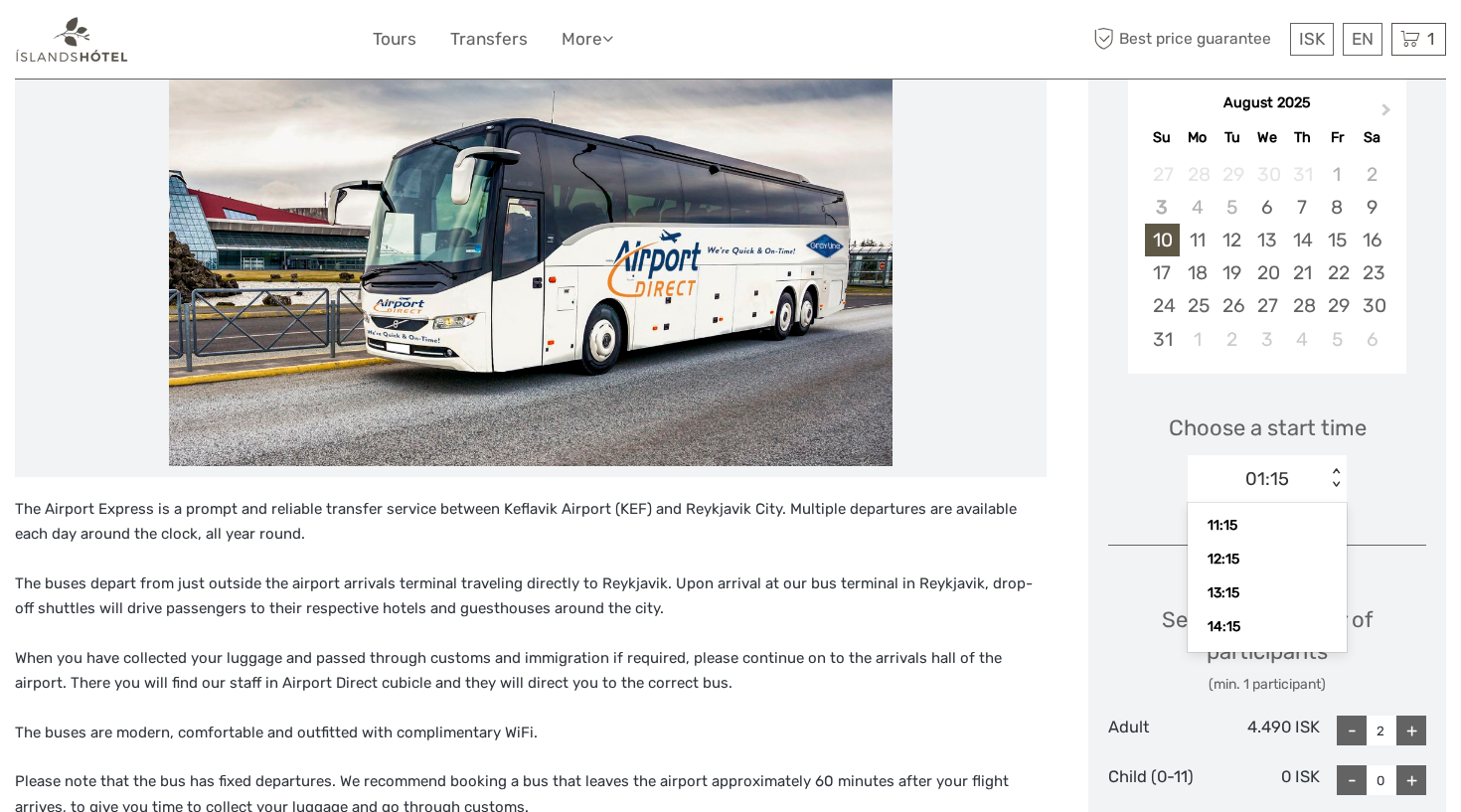 scroll, scrollTop: 184, scrollLeft: 0, axis: vertical 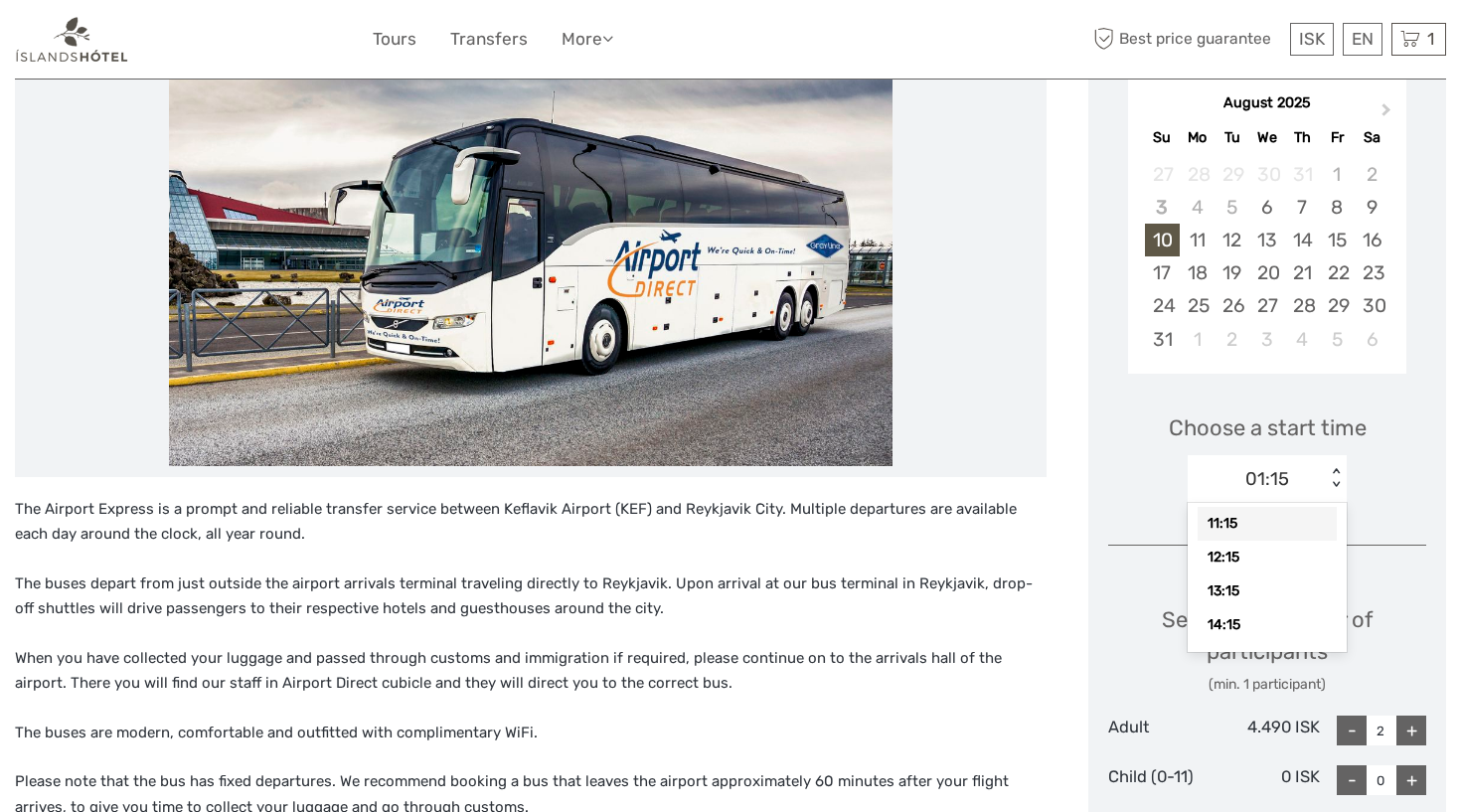 click on "11:15" at bounding box center [1267, 524] 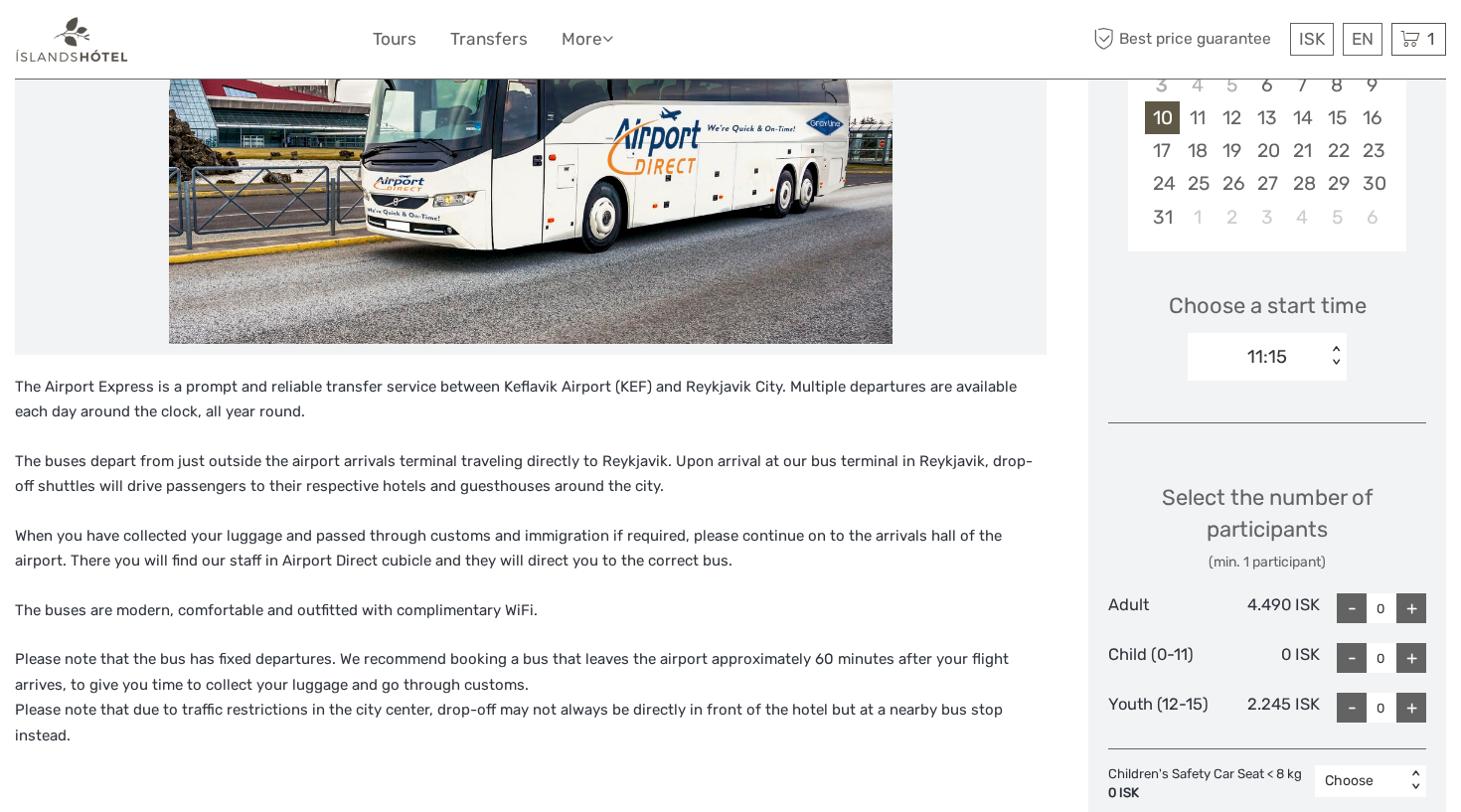 scroll, scrollTop: 485, scrollLeft: 0, axis: vertical 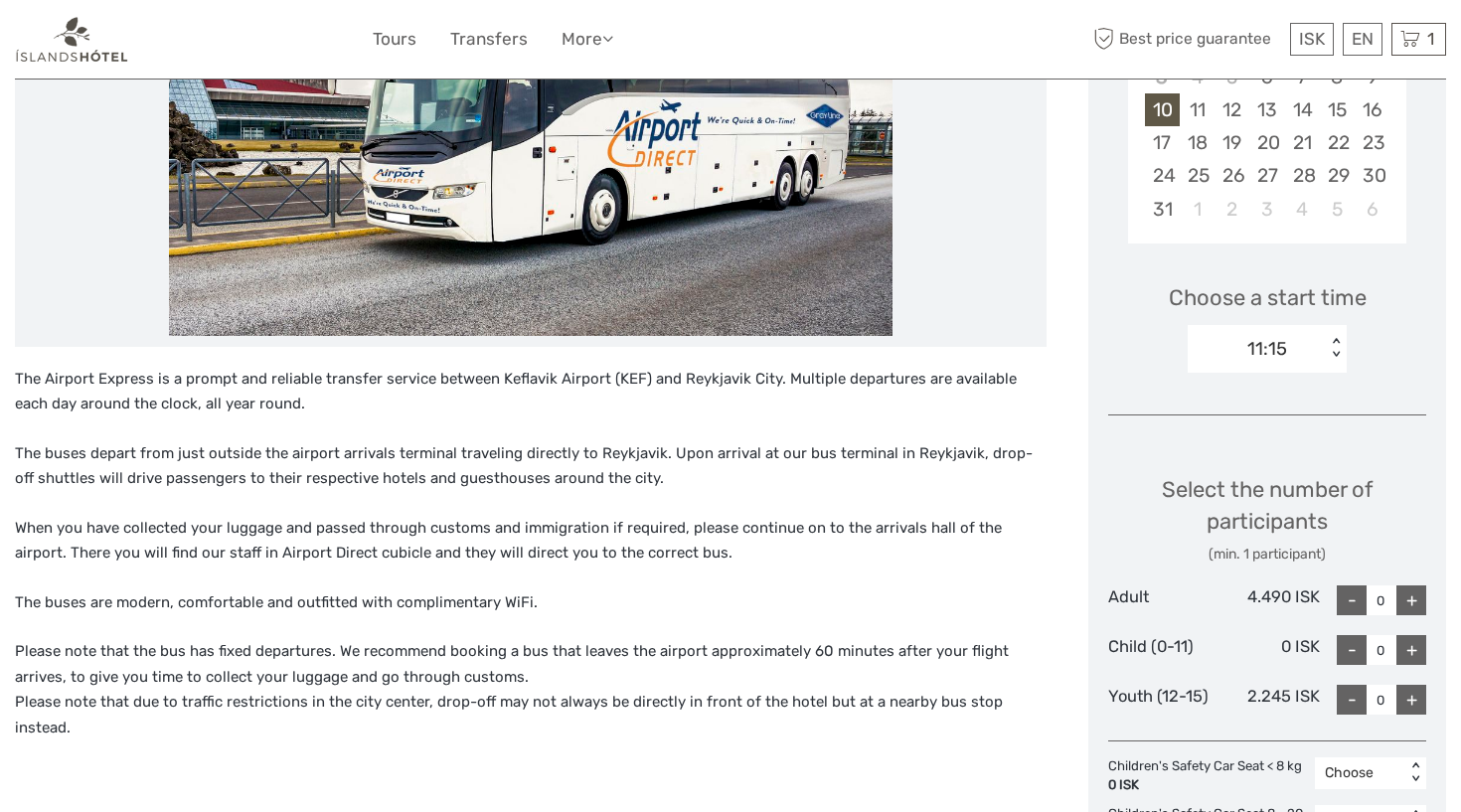 click on "+" at bounding box center (1411, 600) 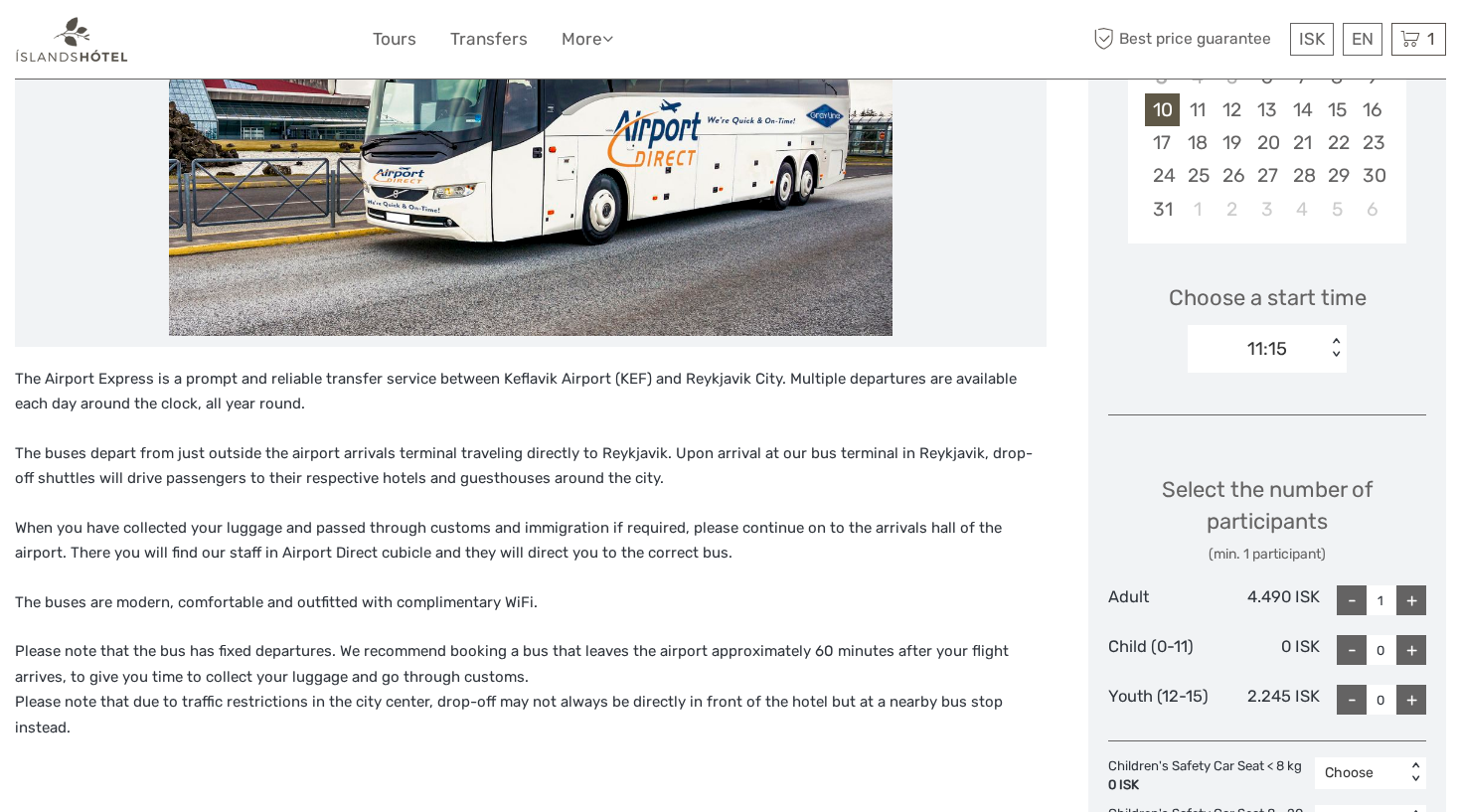 click on "+" at bounding box center (1411, 600) 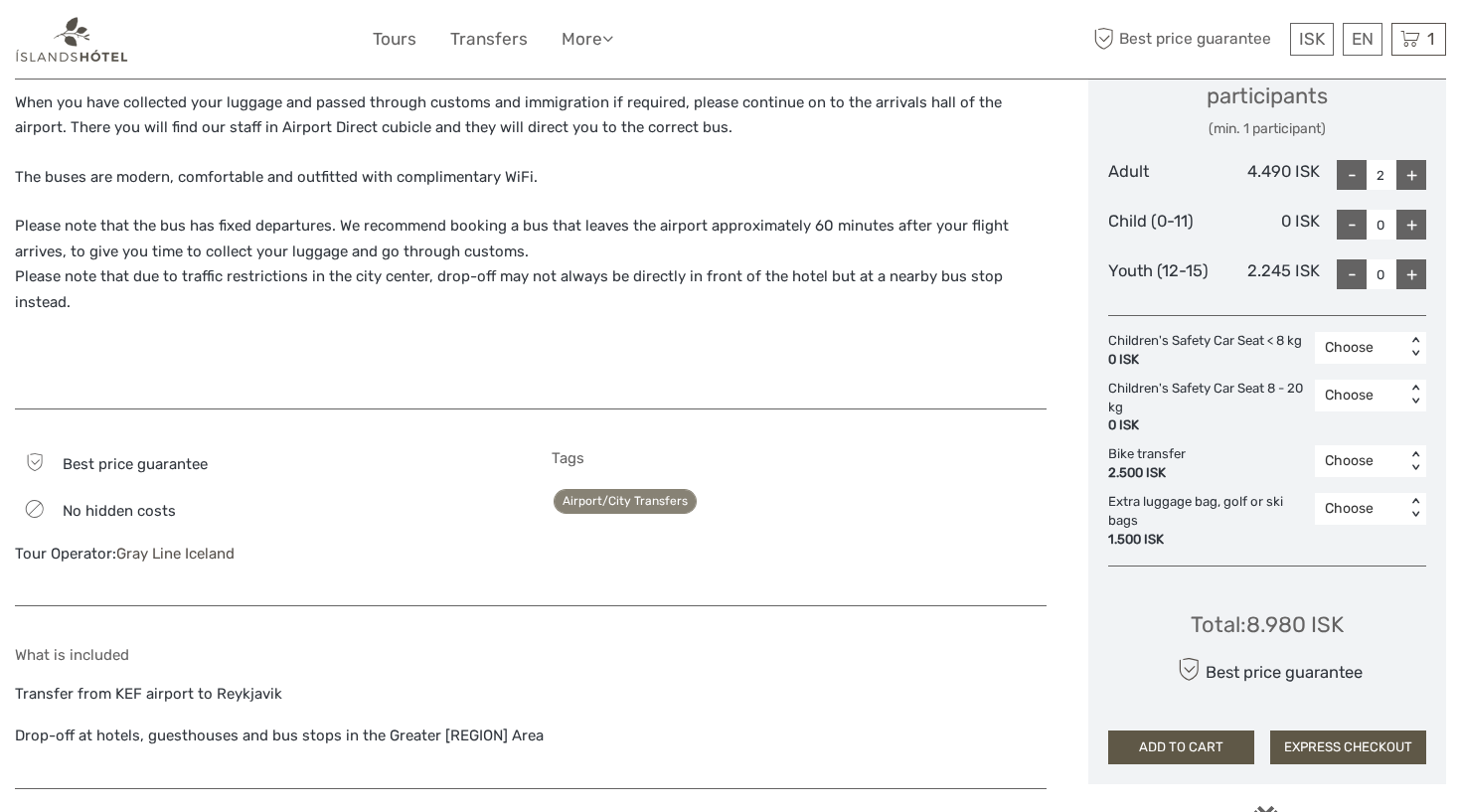 scroll, scrollTop: 908, scrollLeft: 0, axis: vertical 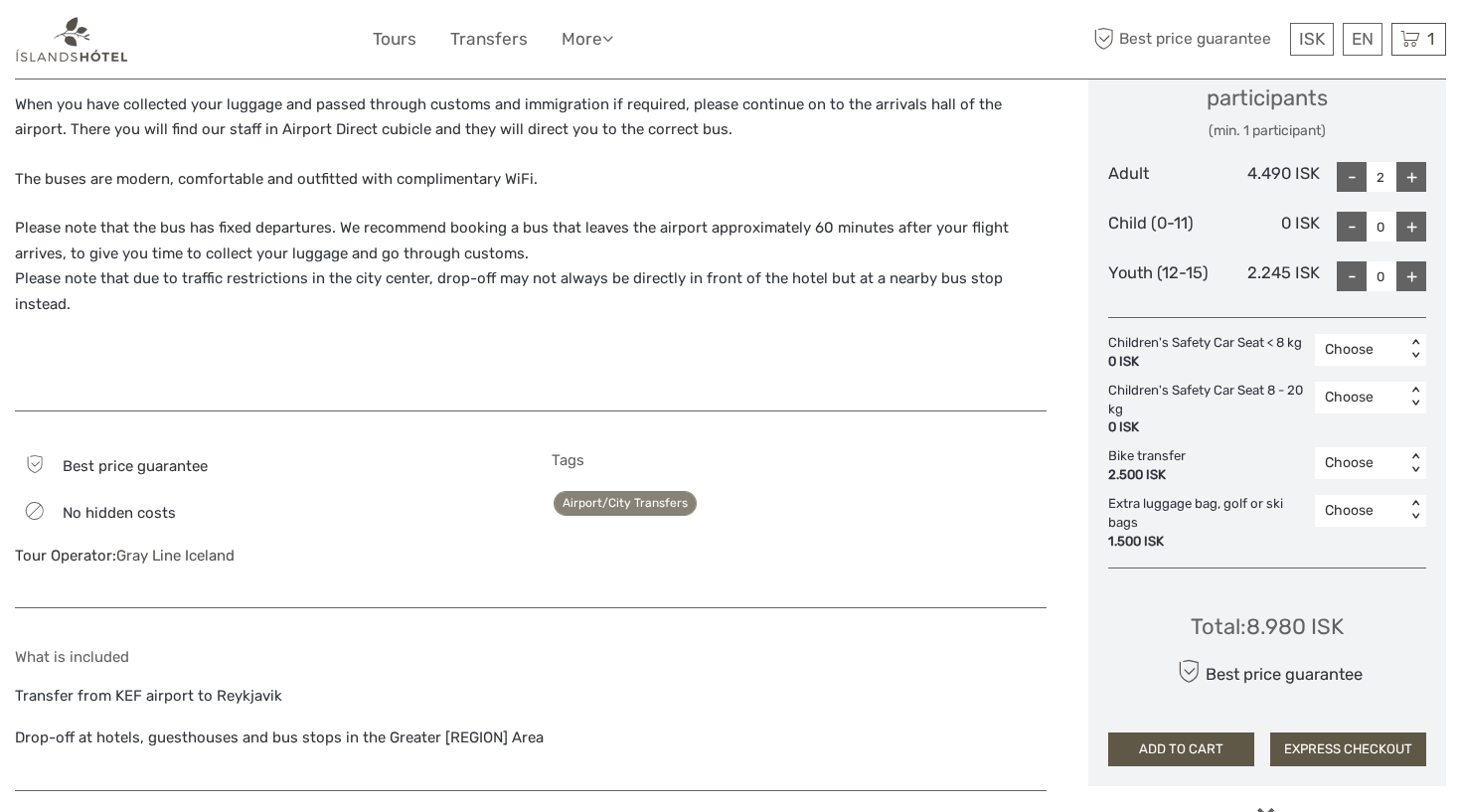 click on "EXPRESS CHECKOUT" at bounding box center (1348, 749) 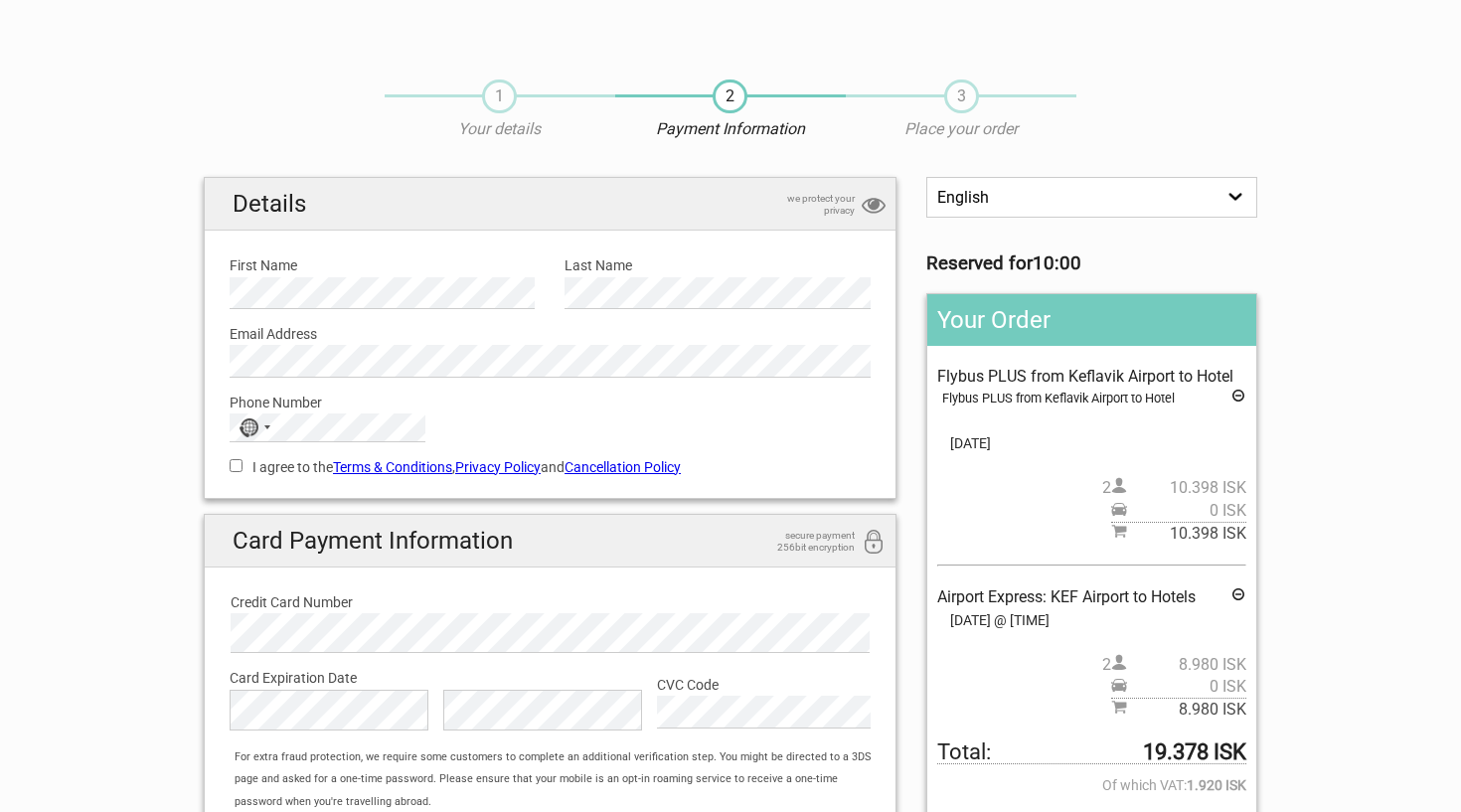 scroll, scrollTop: 0, scrollLeft: 0, axis: both 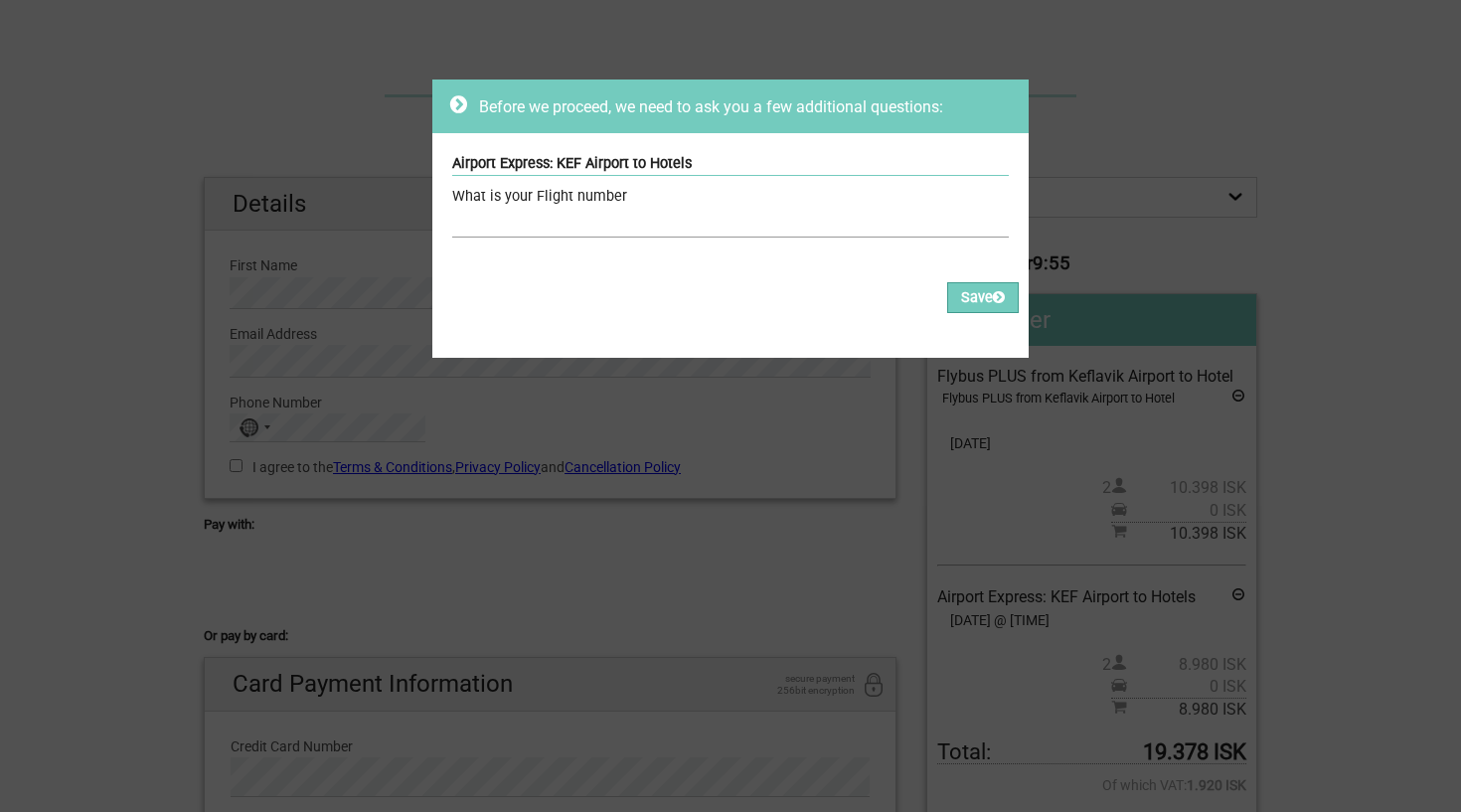 click at bounding box center [730, 223] 